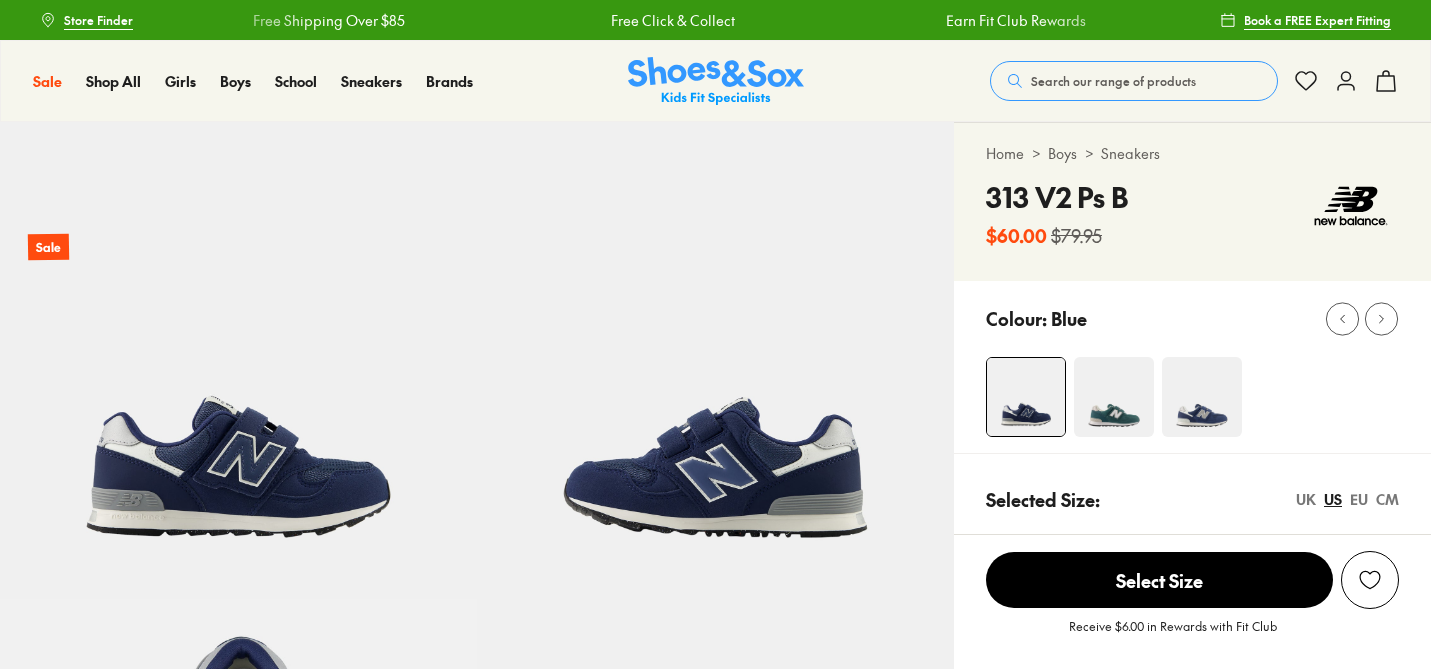 select on "*" 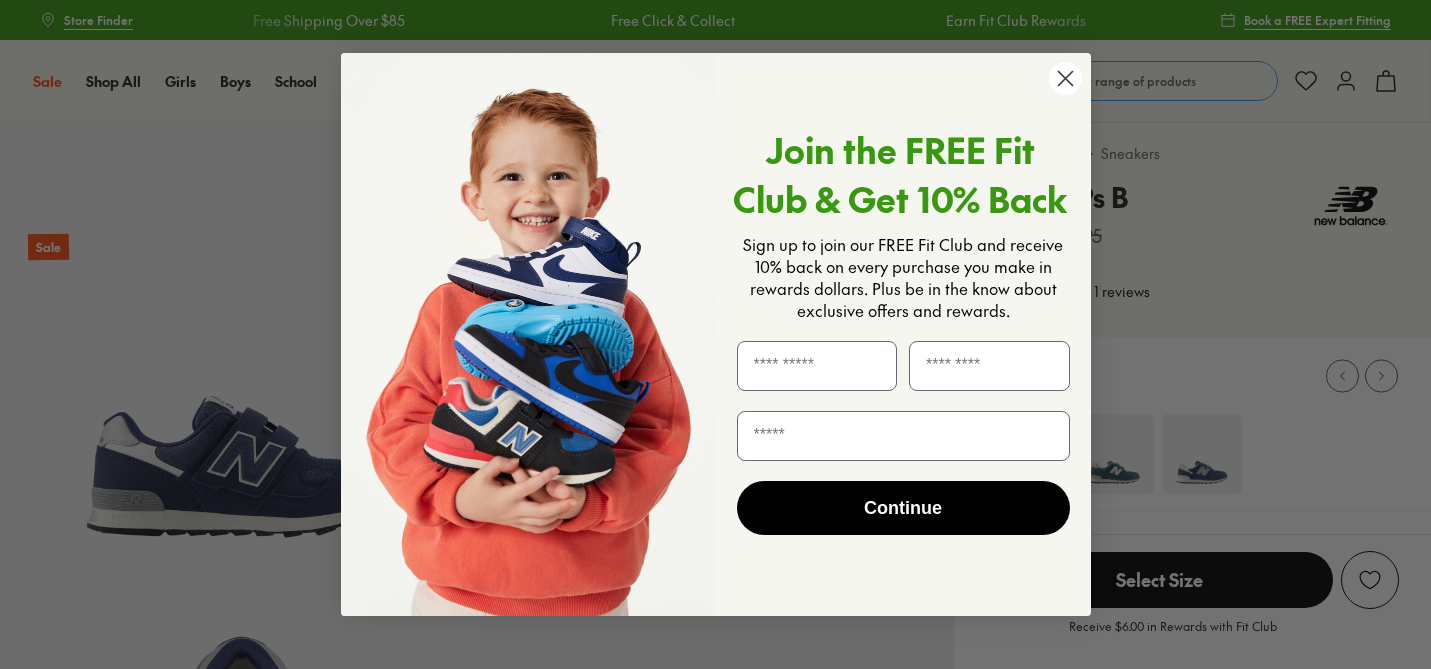 scroll, scrollTop: 0, scrollLeft: 0, axis: both 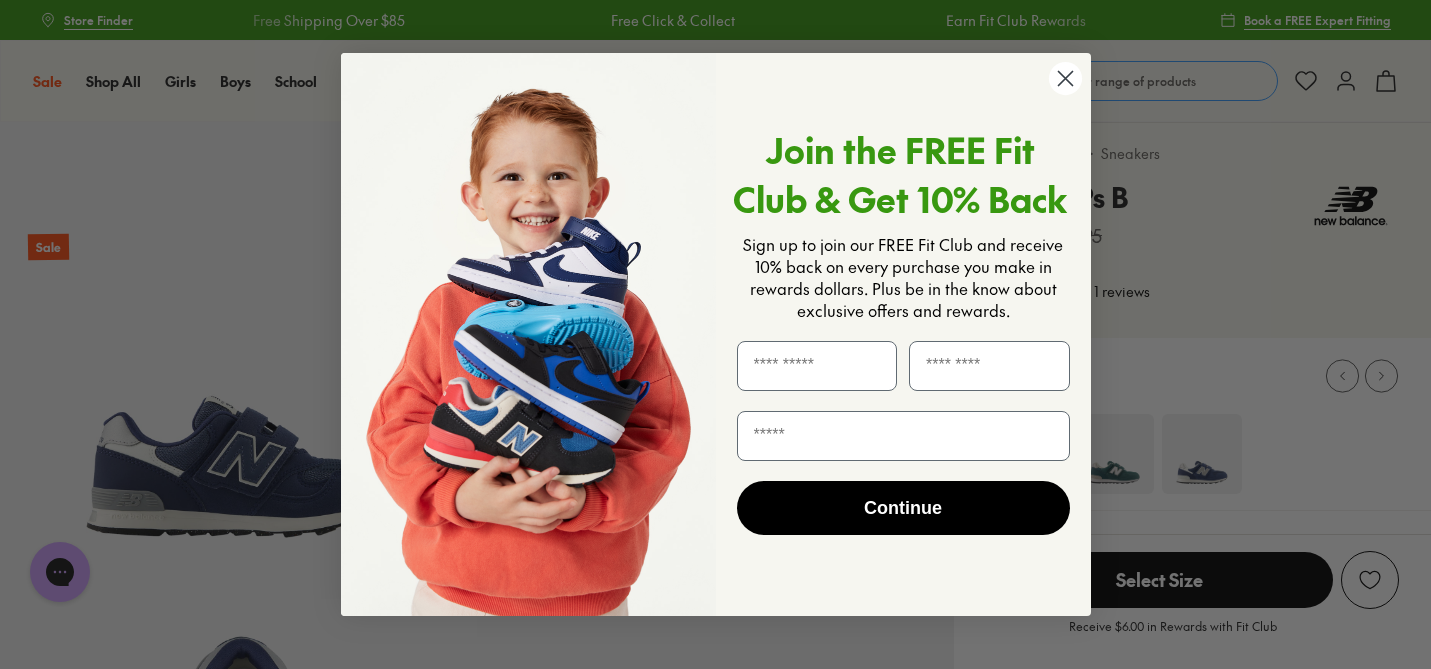 click 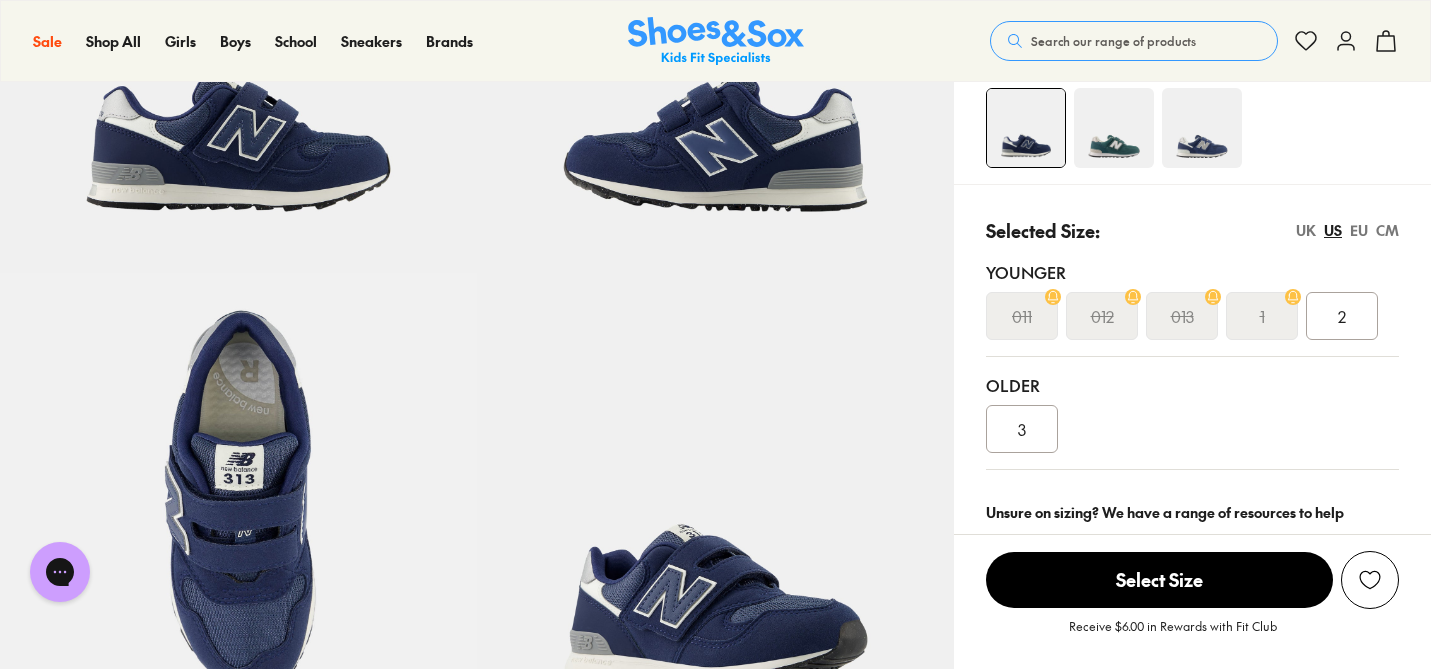 scroll, scrollTop: 362, scrollLeft: 0, axis: vertical 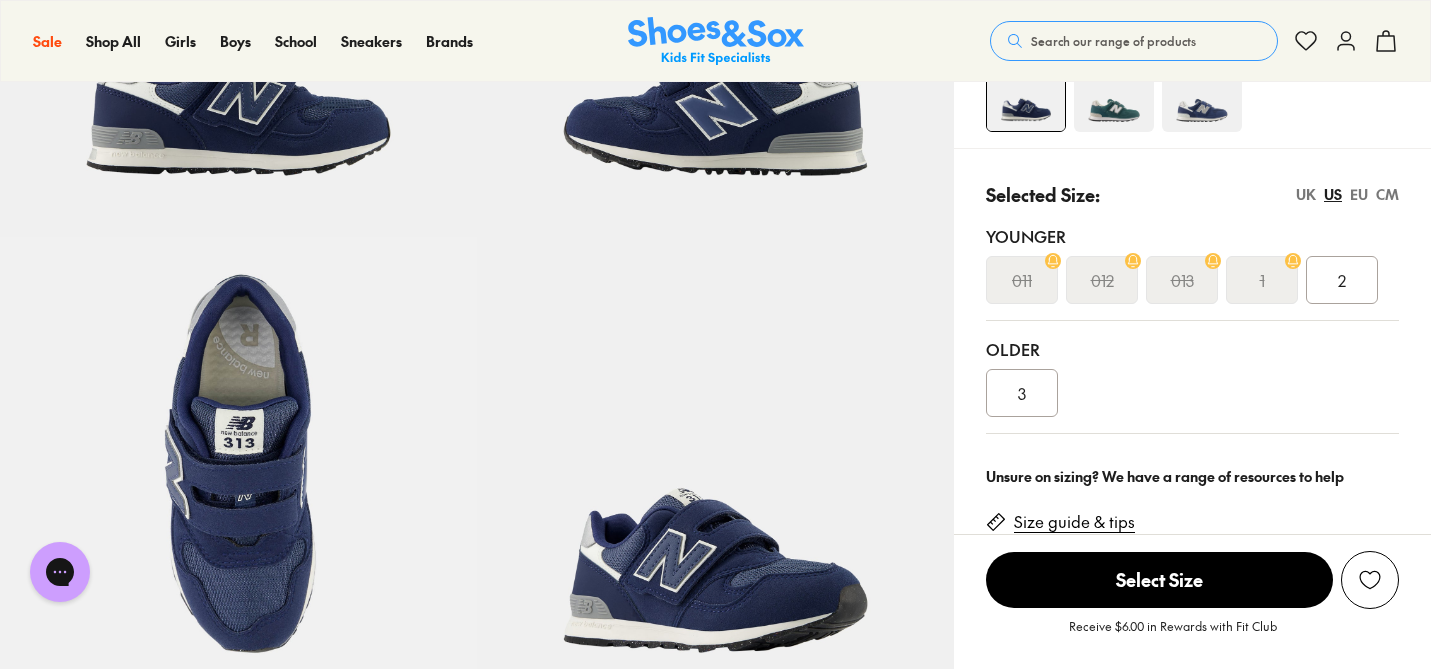 click on "EU" at bounding box center (1359, 194) 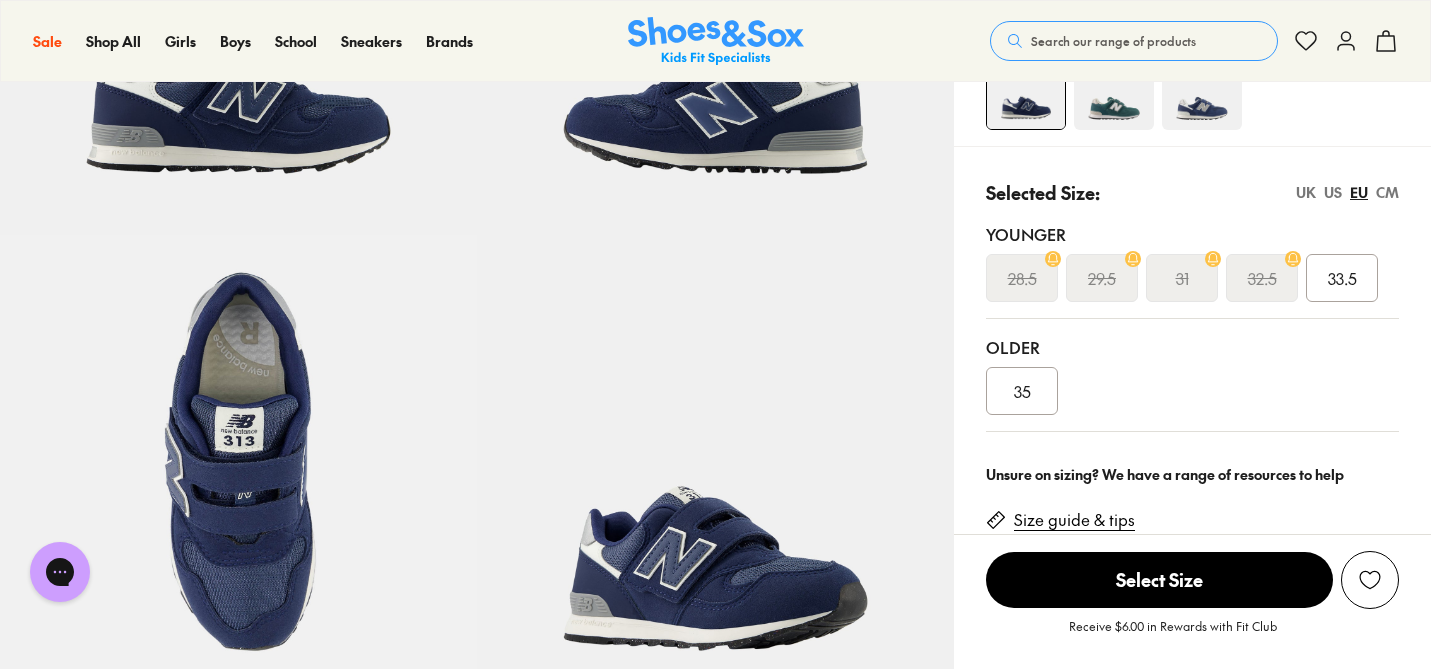 scroll, scrollTop: 0, scrollLeft: 0, axis: both 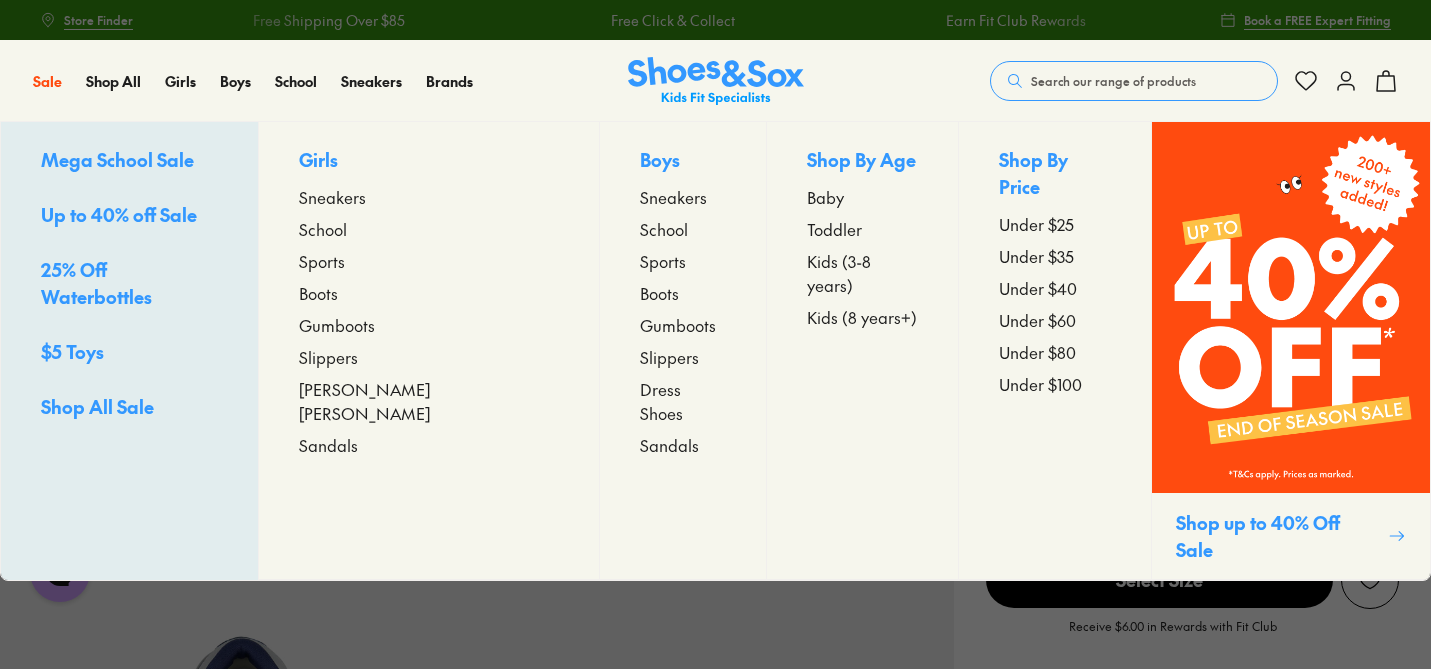 click on "Sneakers" at bounding box center (673, 197) 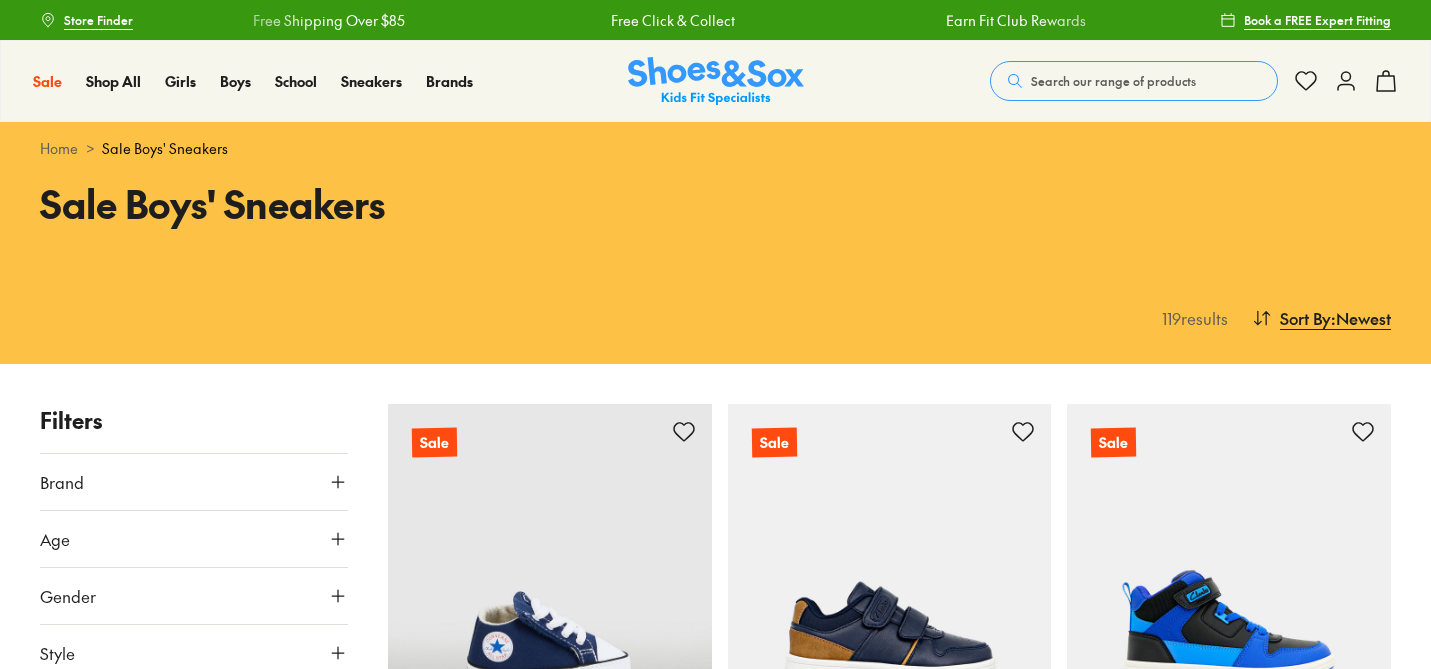scroll, scrollTop: 214, scrollLeft: 0, axis: vertical 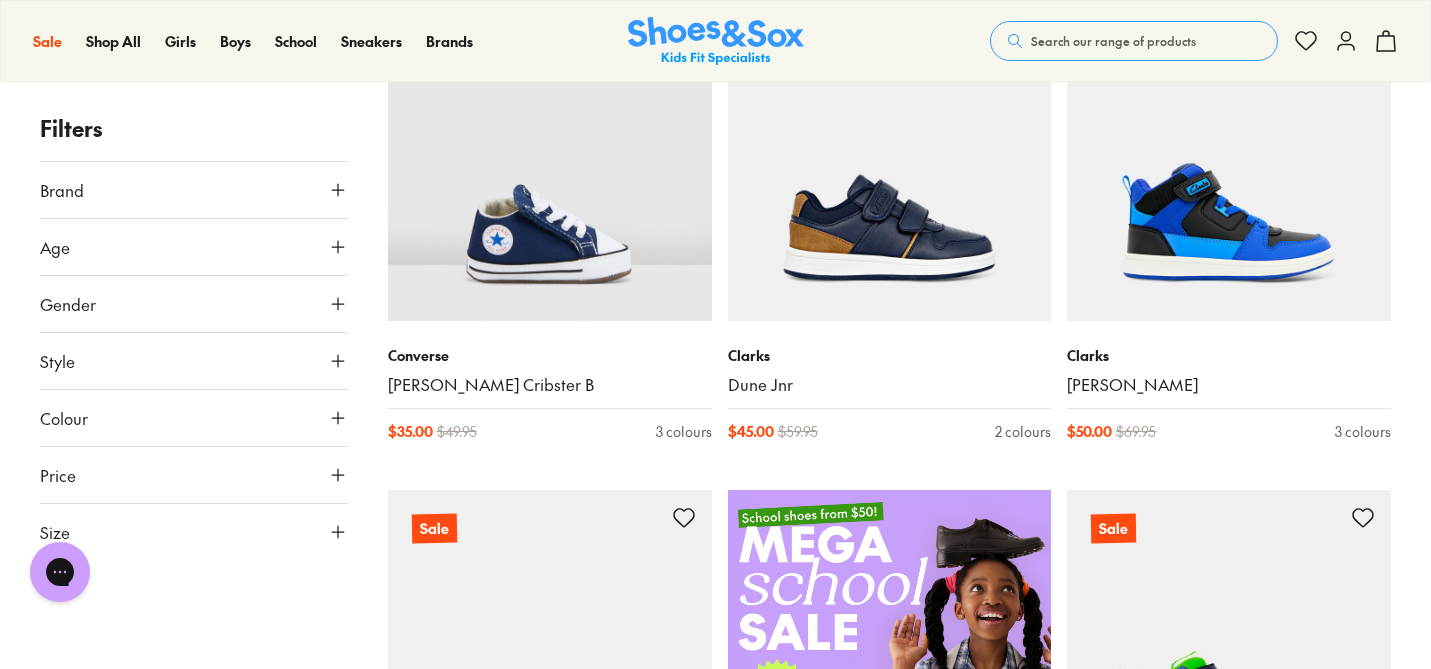 click on "Size" at bounding box center (194, 532) 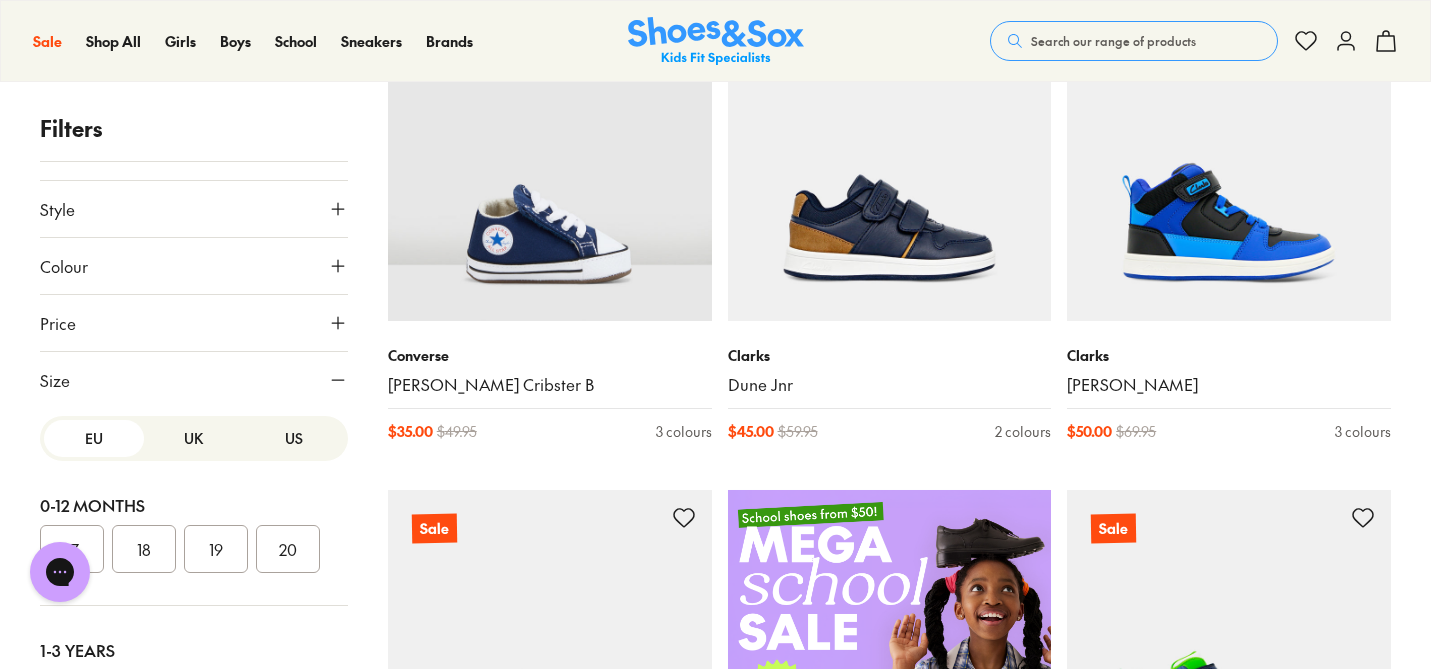 scroll, scrollTop: 217, scrollLeft: 0, axis: vertical 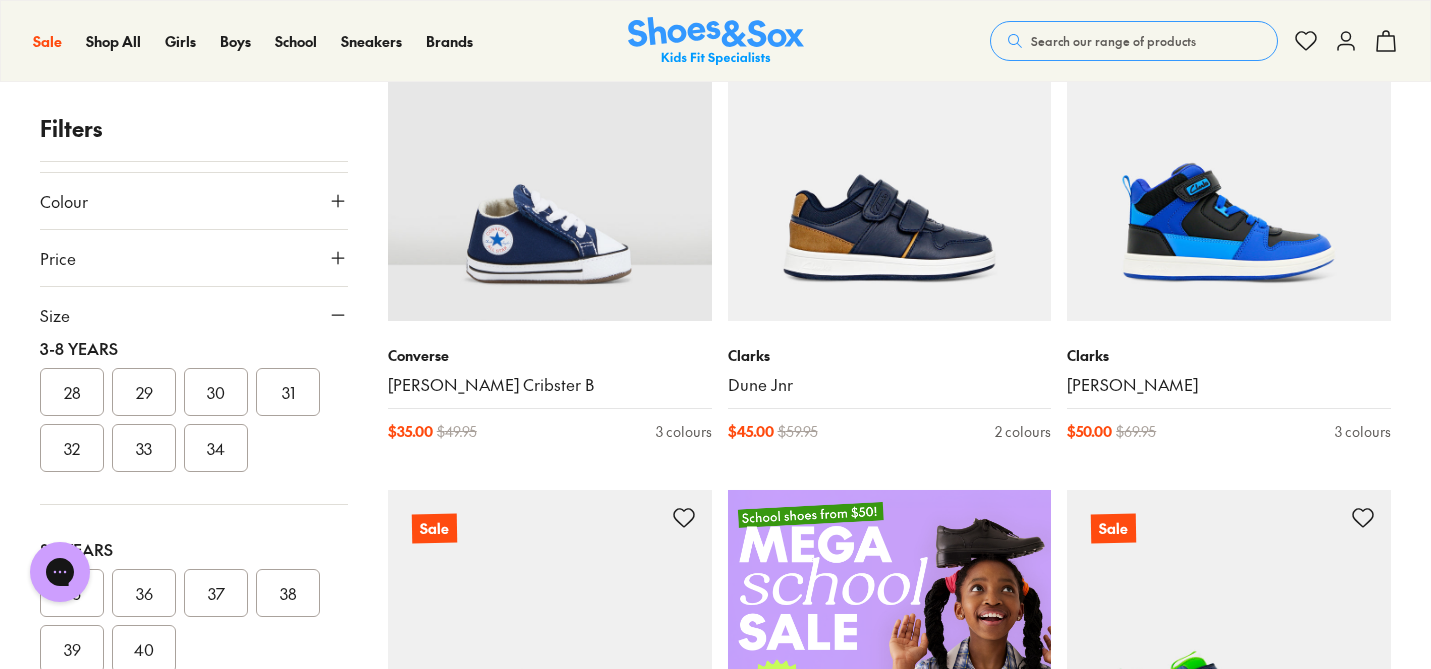click on "28" at bounding box center [72, 392] 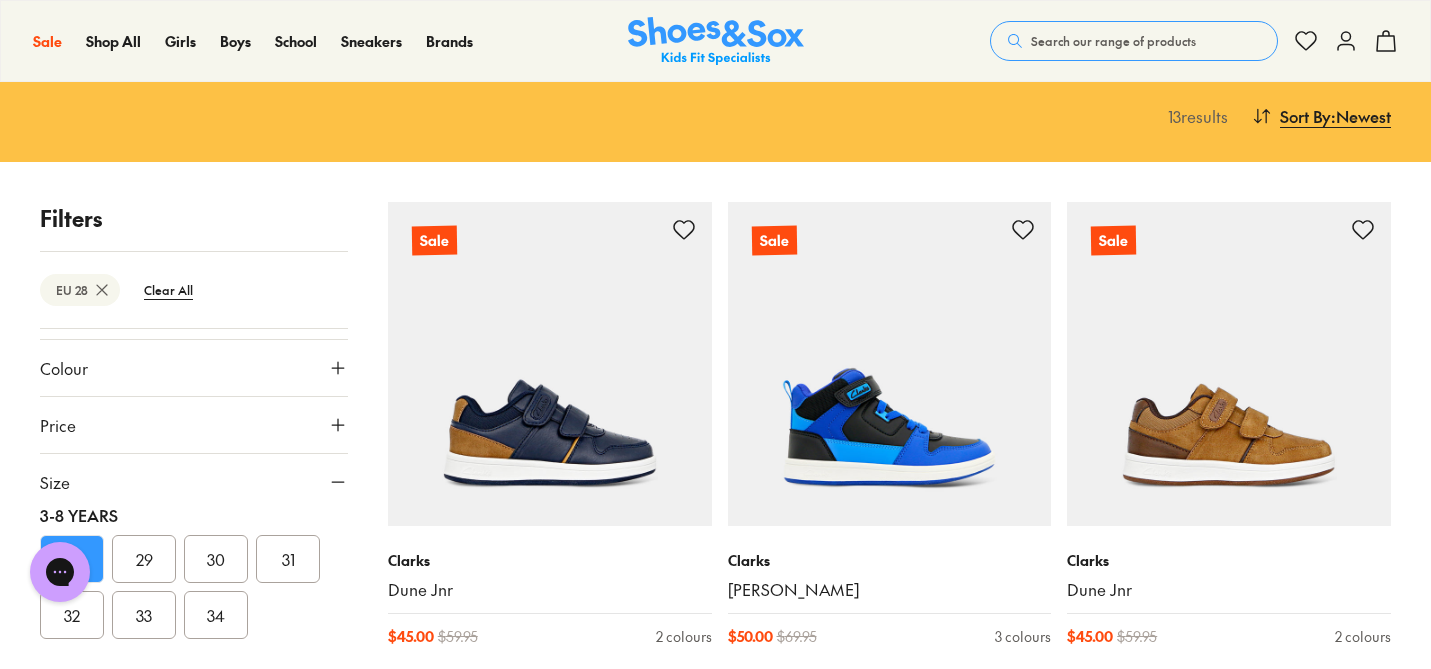 scroll, scrollTop: 218, scrollLeft: 0, axis: vertical 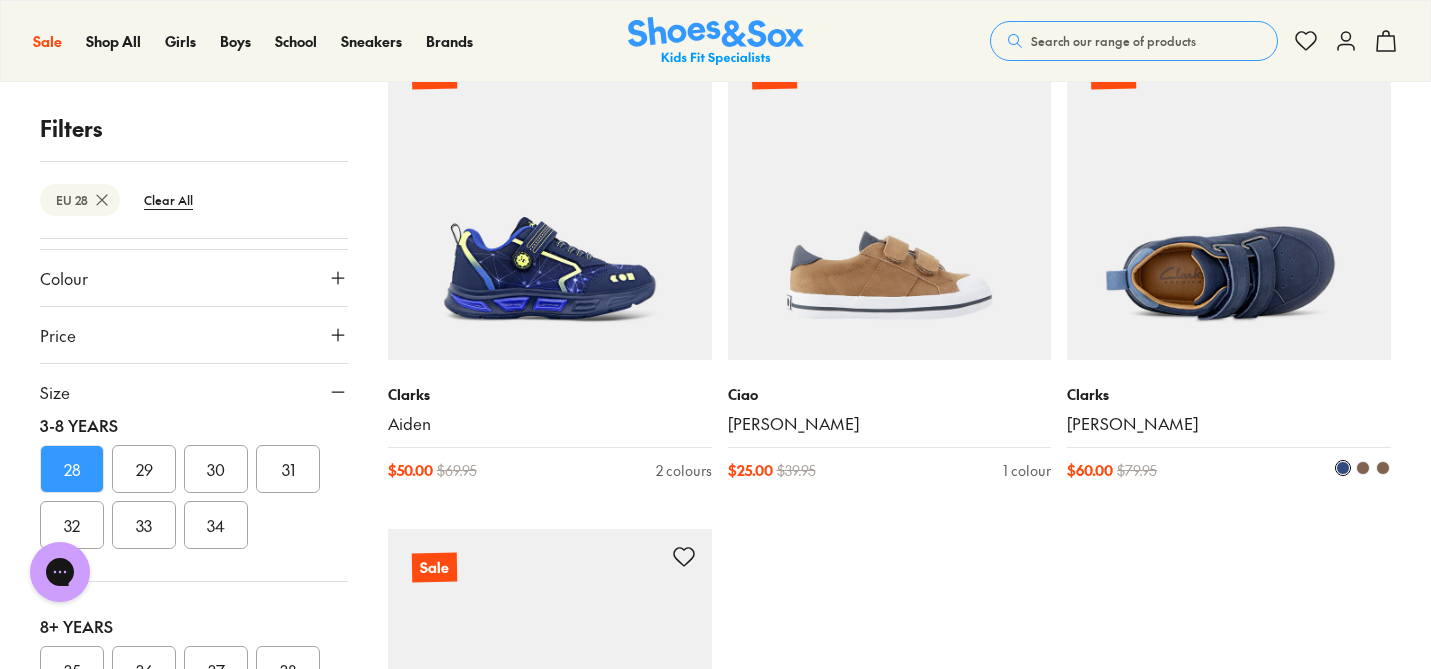click at bounding box center (1229, 198) 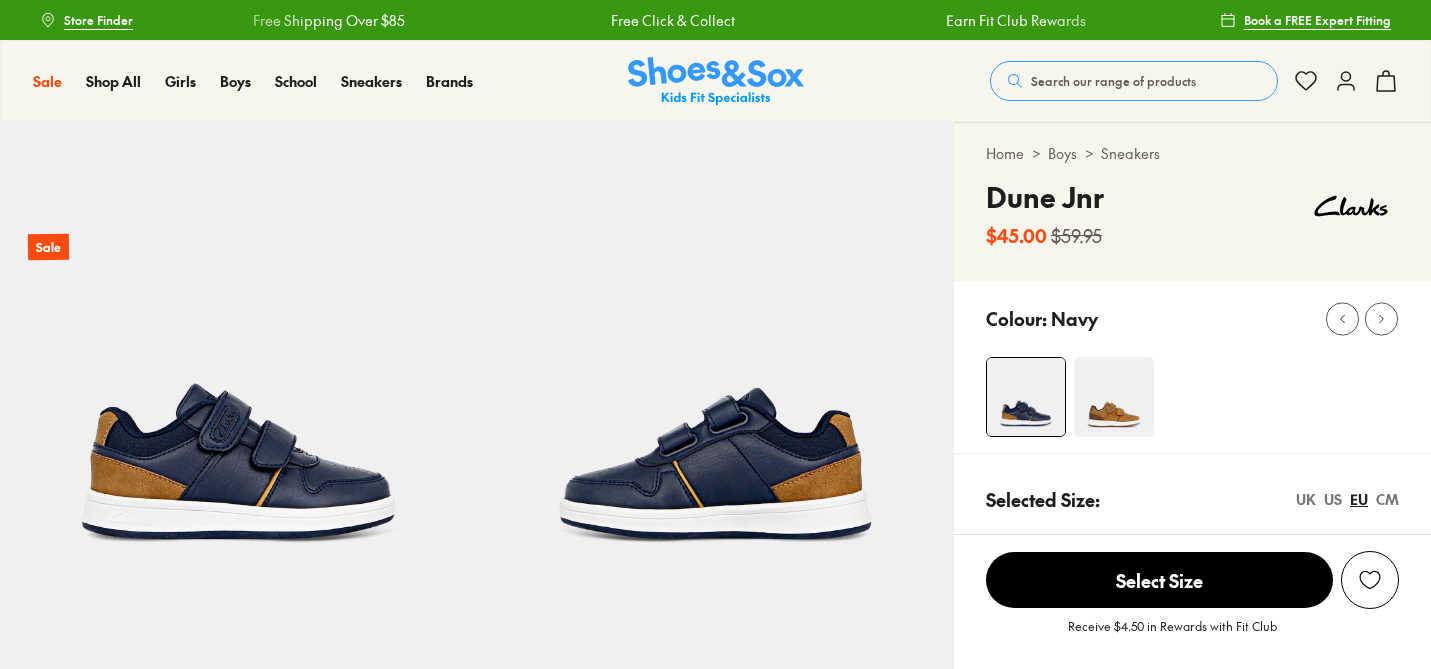 scroll, scrollTop: 292, scrollLeft: 0, axis: vertical 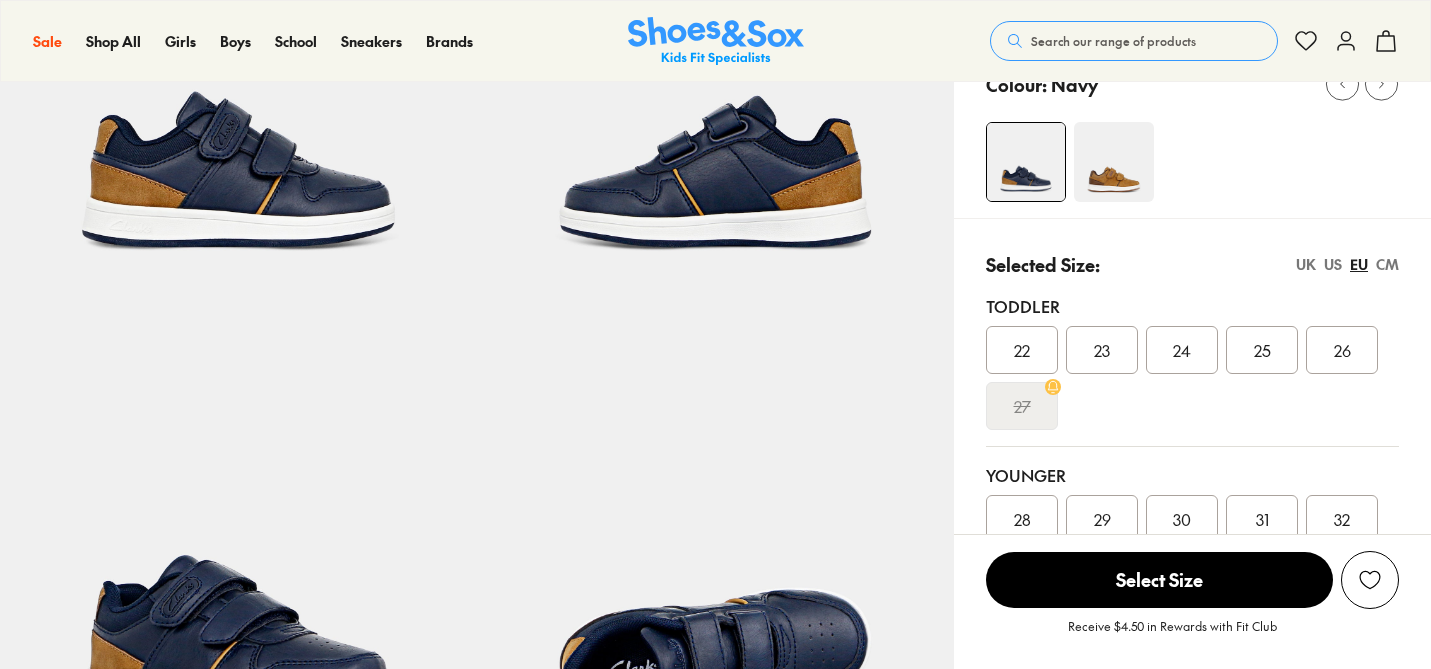 select on "*" 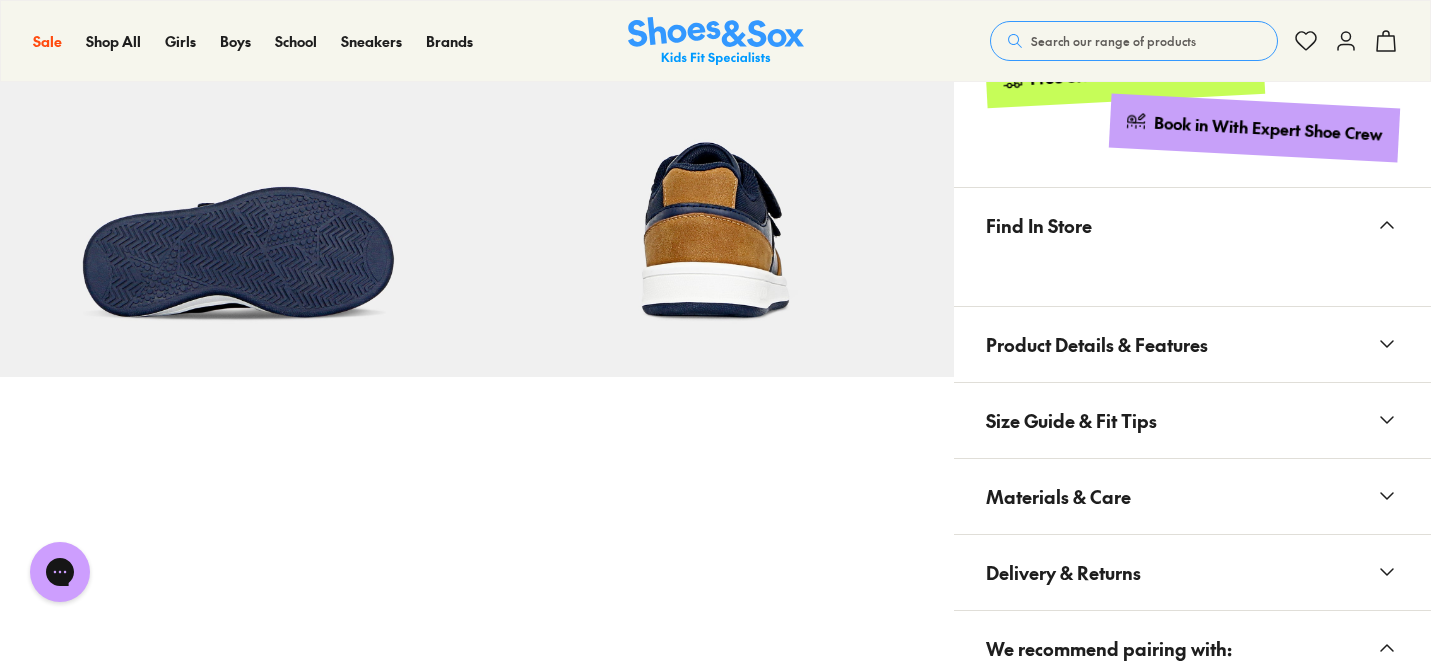 scroll, scrollTop: 1178, scrollLeft: 0, axis: vertical 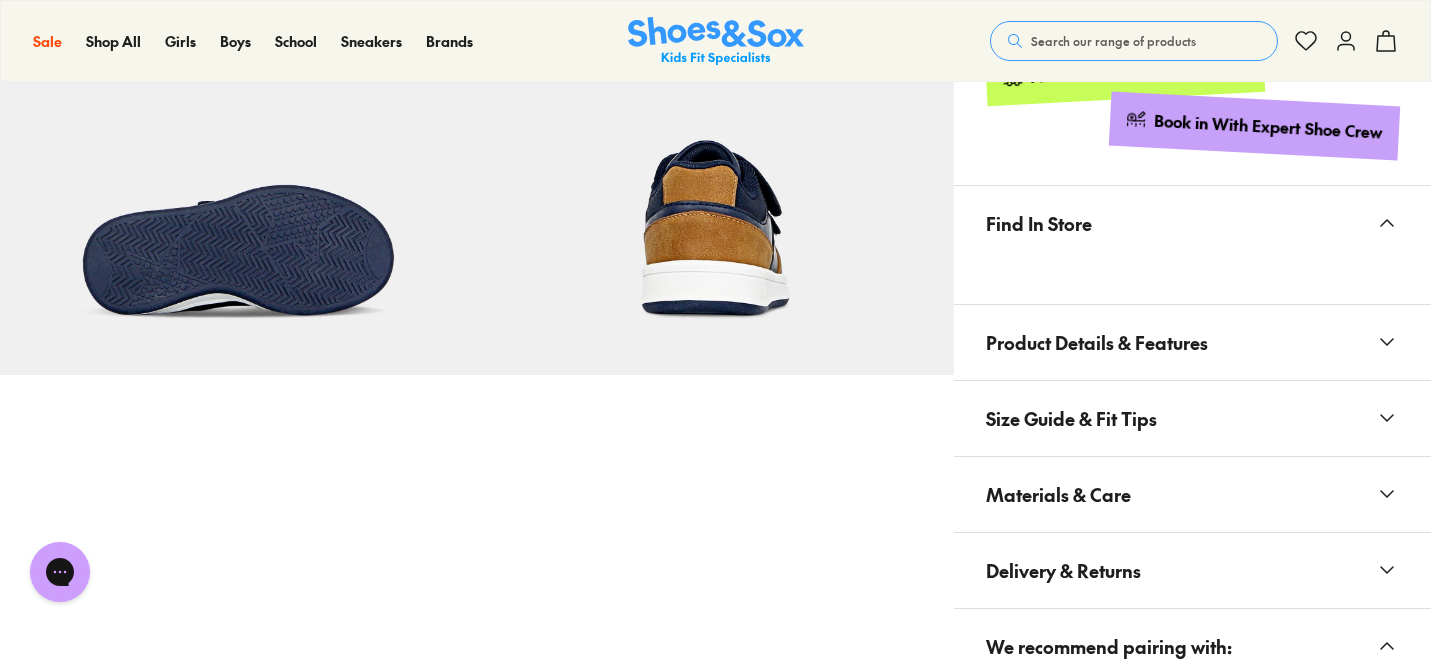 click on "Find In Store" at bounding box center [1192, 223] 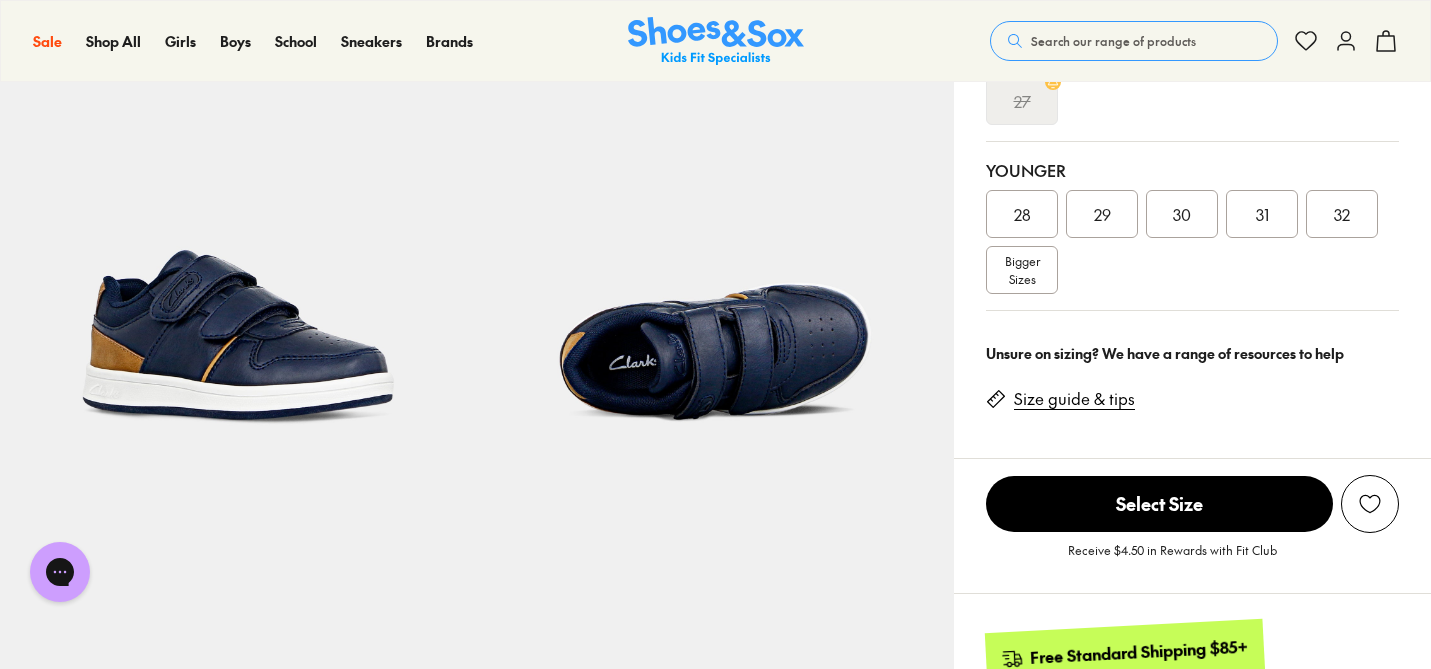 scroll, scrollTop: 426, scrollLeft: 0, axis: vertical 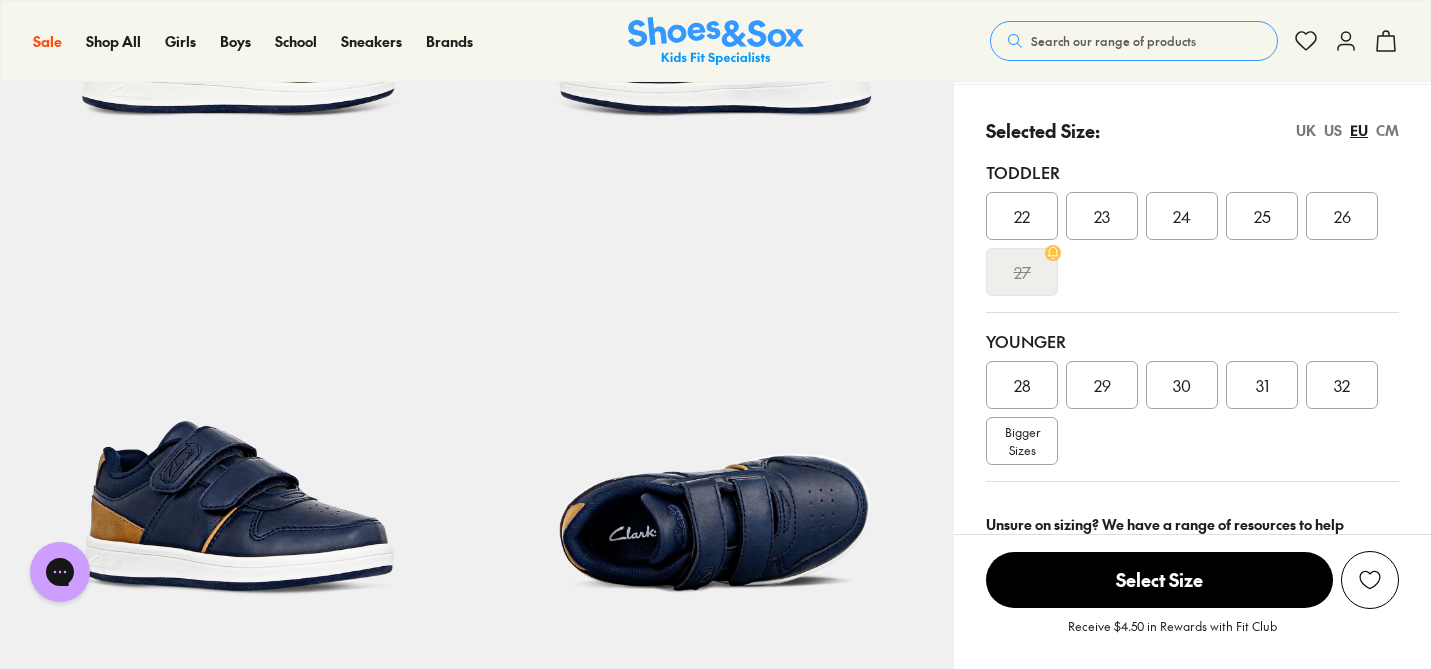 click on "28" at bounding box center (1022, 385) 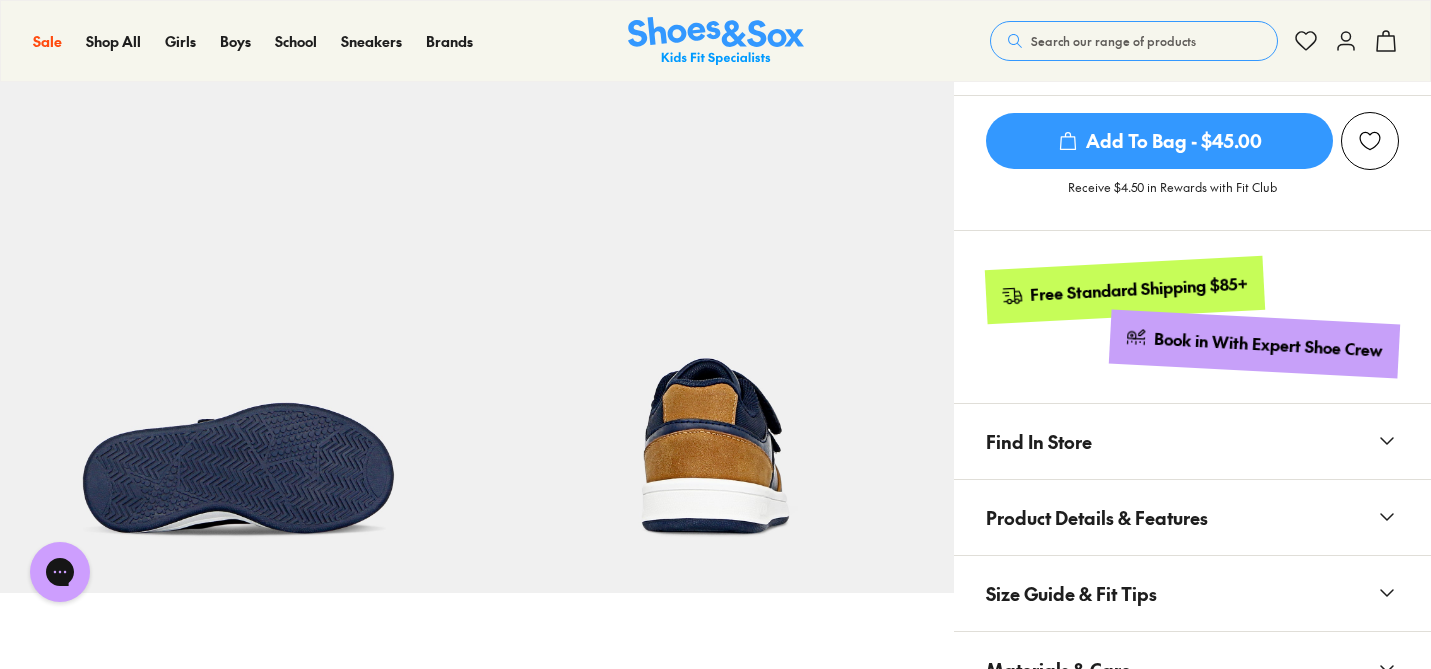 scroll, scrollTop: 996, scrollLeft: 0, axis: vertical 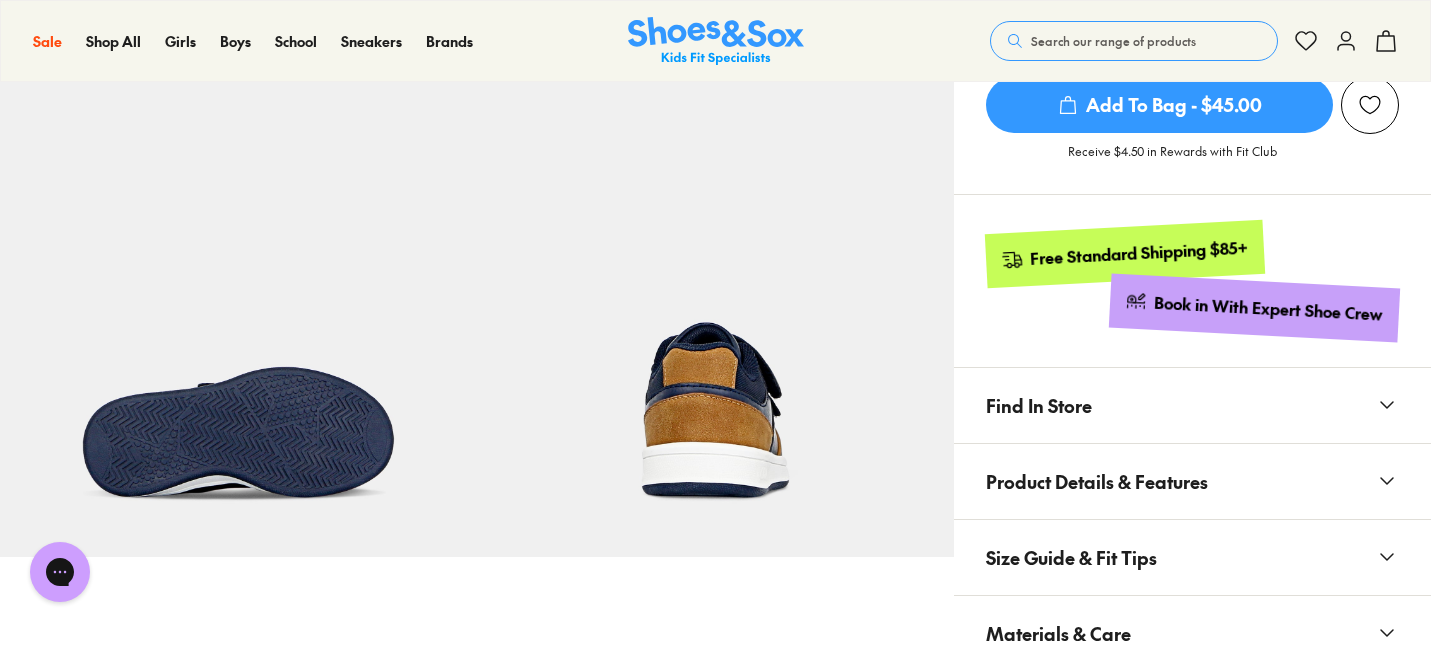 click on "Find In Store" at bounding box center [1192, 405] 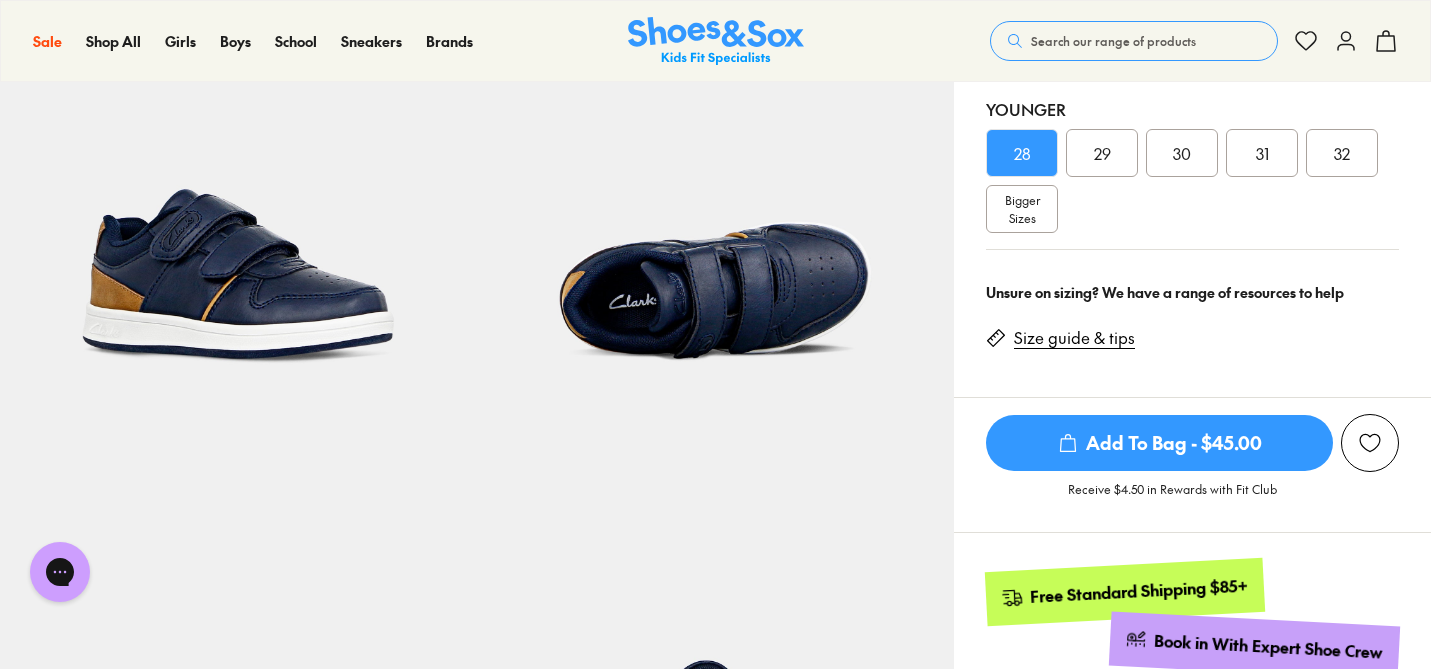 scroll, scrollTop: 0, scrollLeft: 0, axis: both 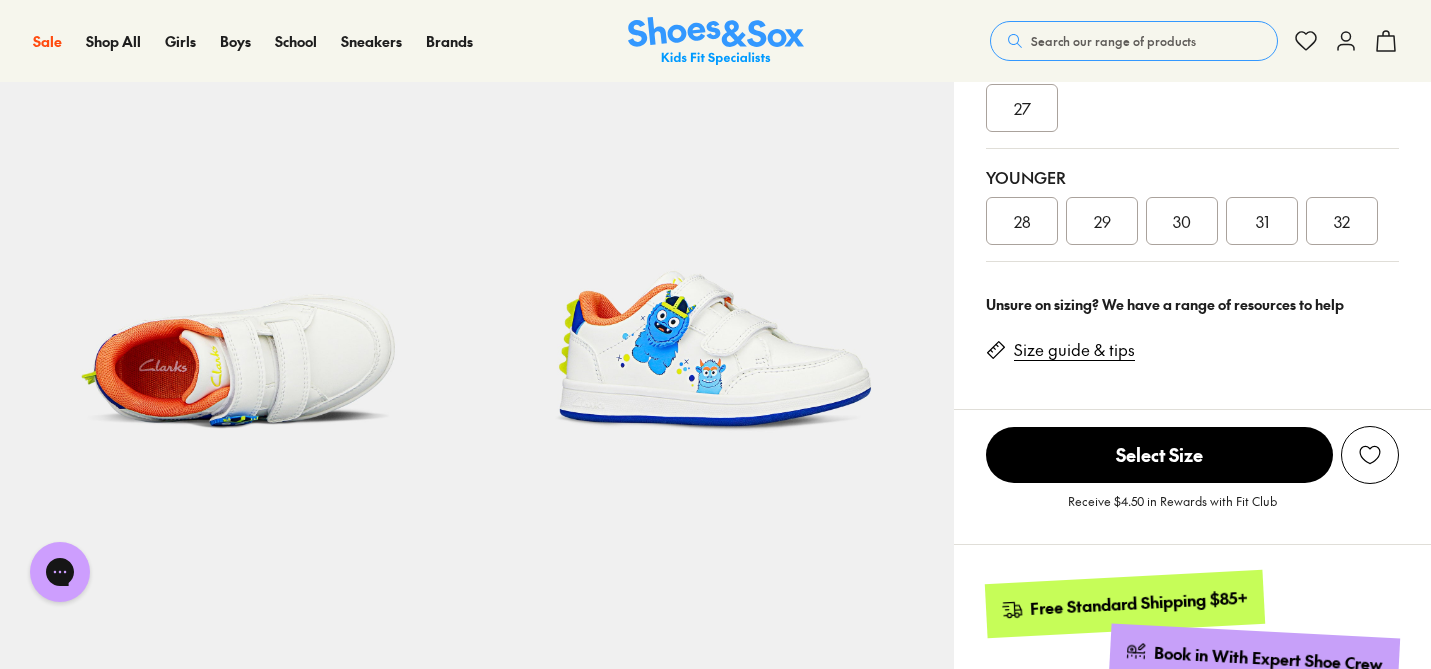 select on "*" 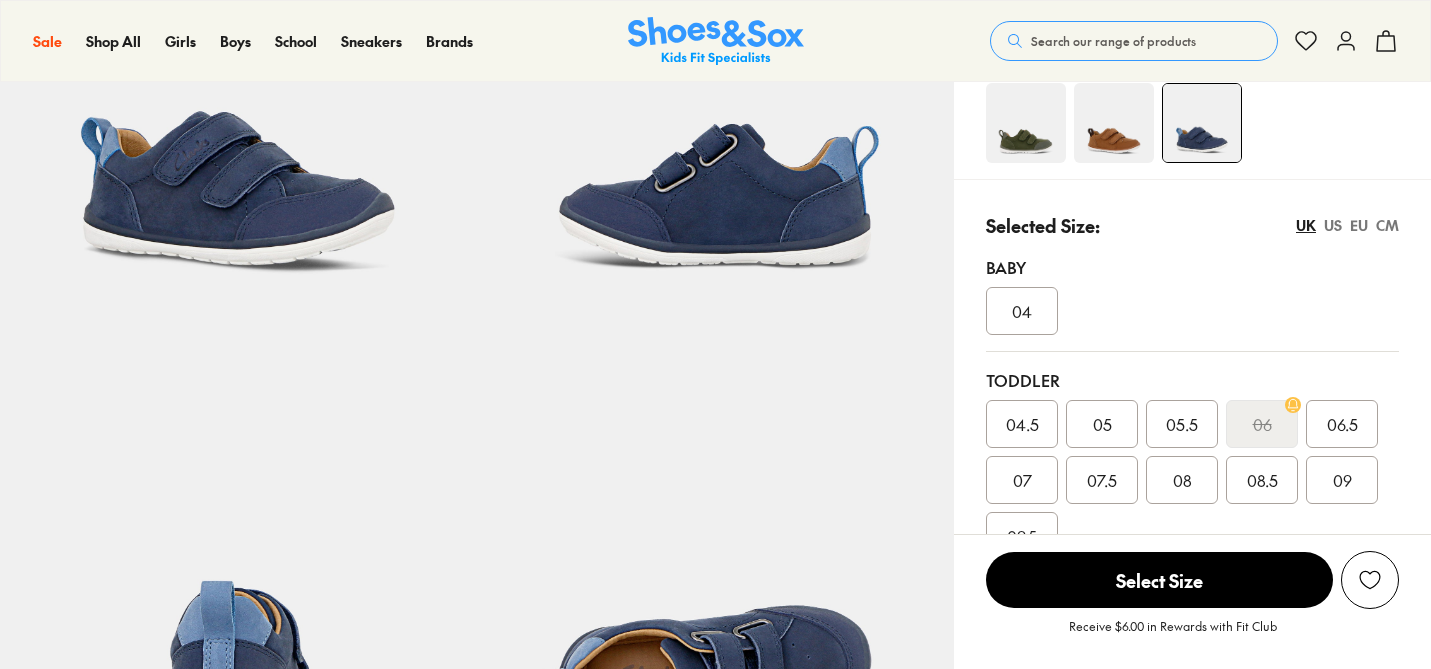scroll, scrollTop: 412, scrollLeft: 0, axis: vertical 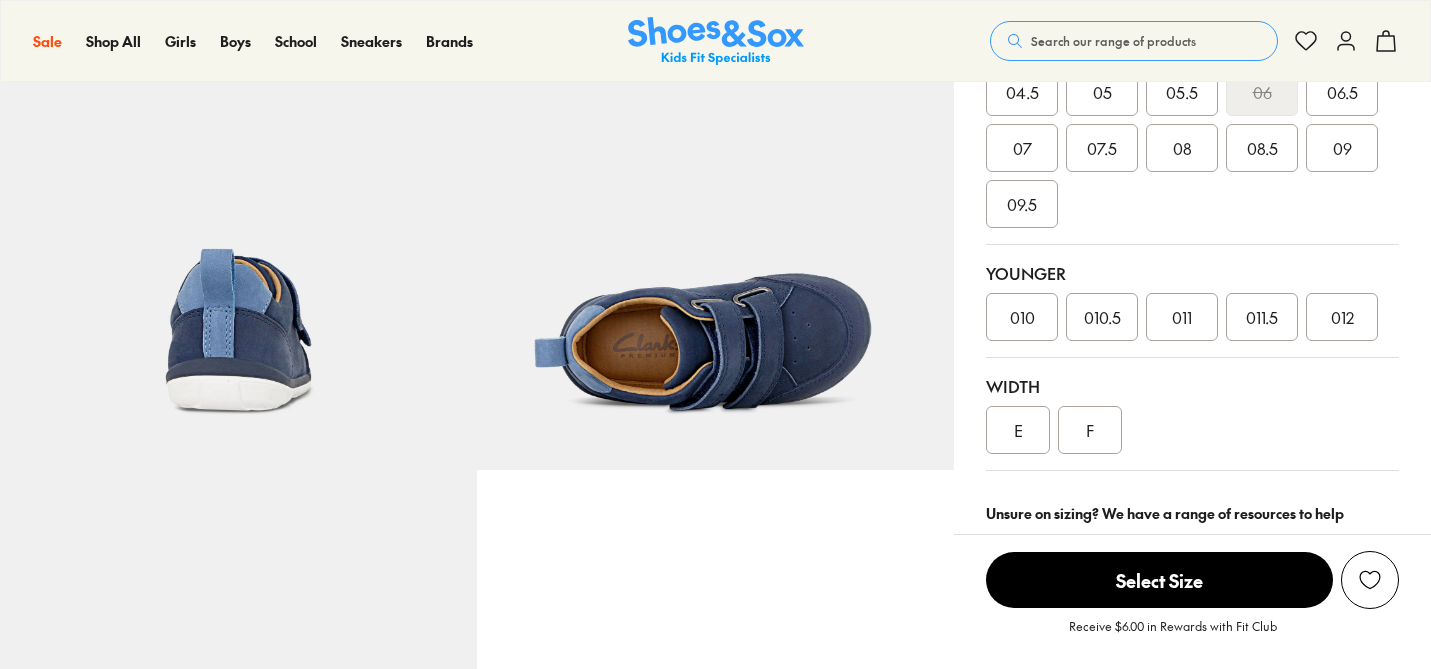 select on "*" 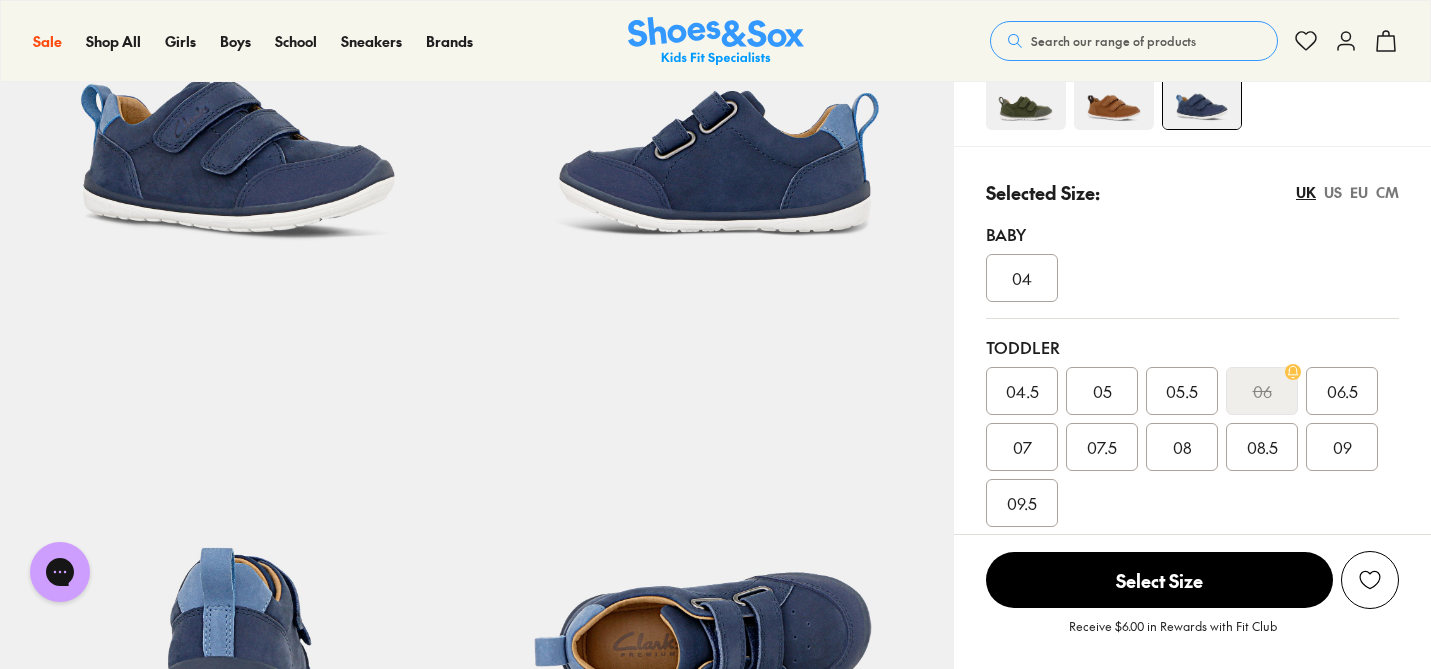 scroll, scrollTop: 0, scrollLeft: 0, axis: both 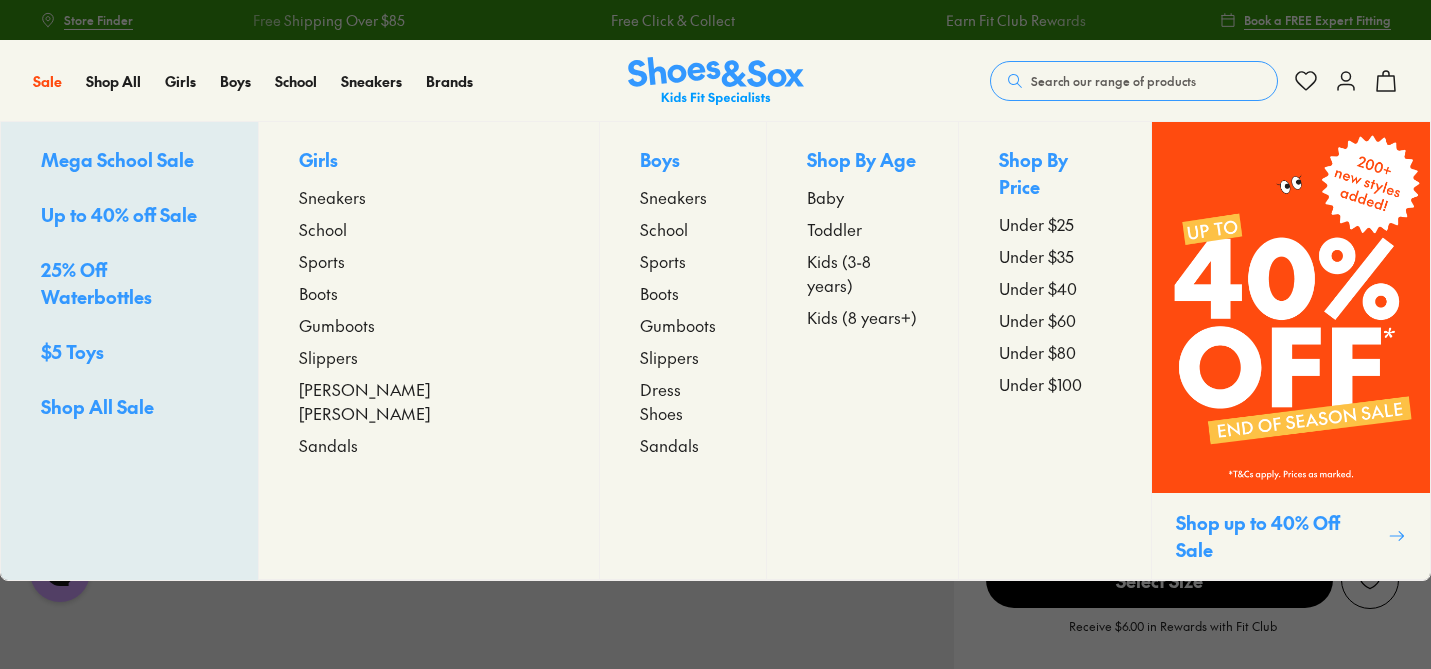 click on "Sports" at bounding box center [663, 261] 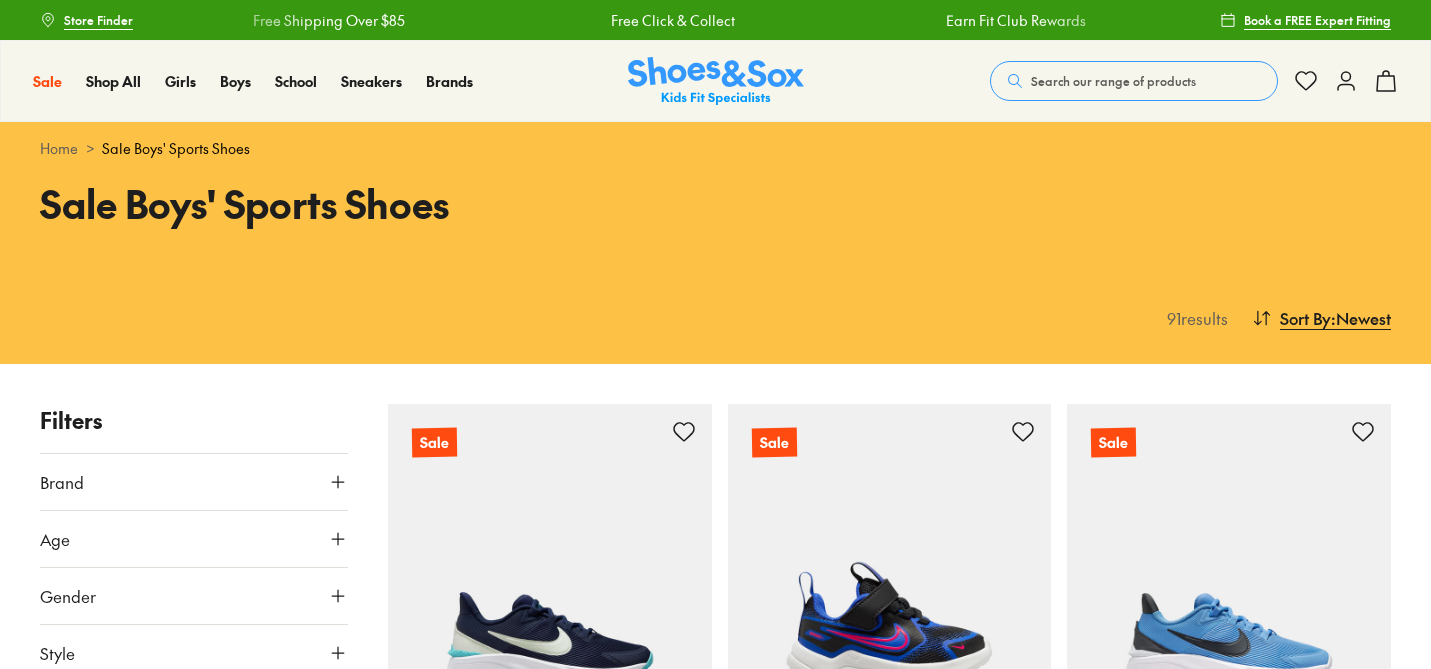 scroll, scrollTop: 263, scrollLeft: 0, axis: vertical 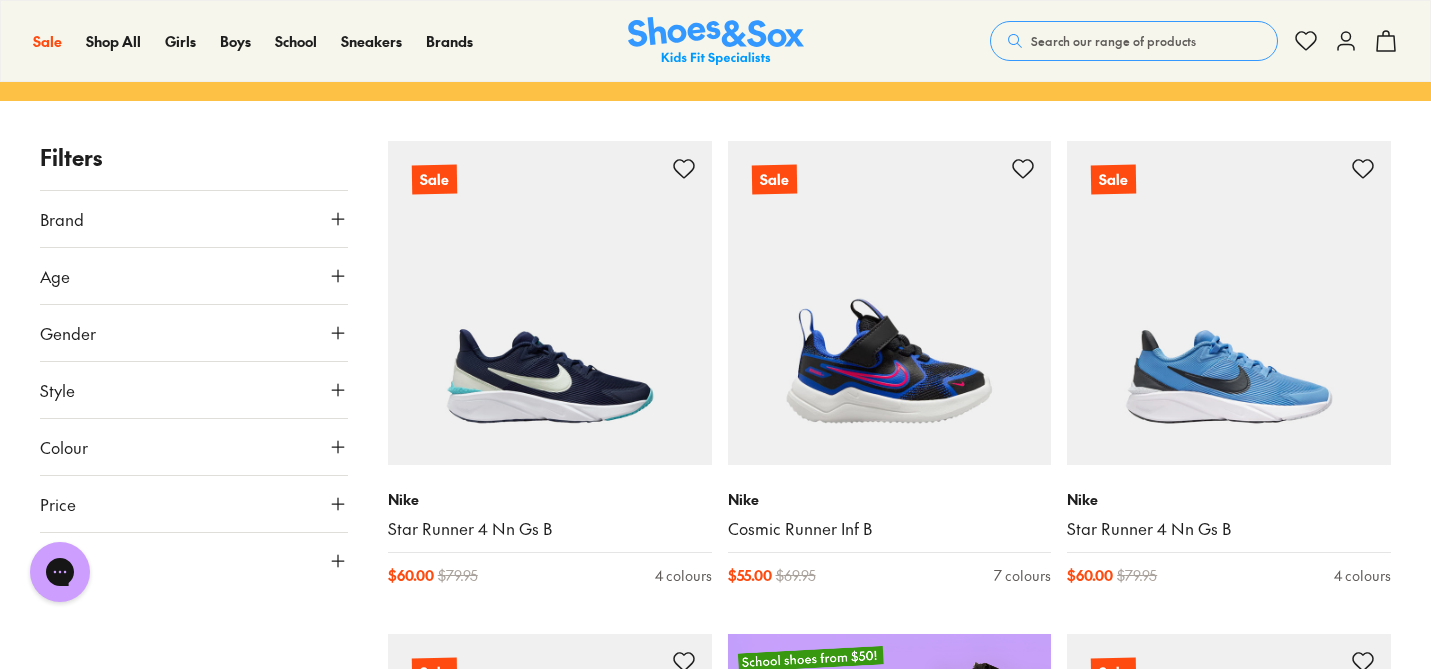 click on "Size" at bounding box center (194, 561) 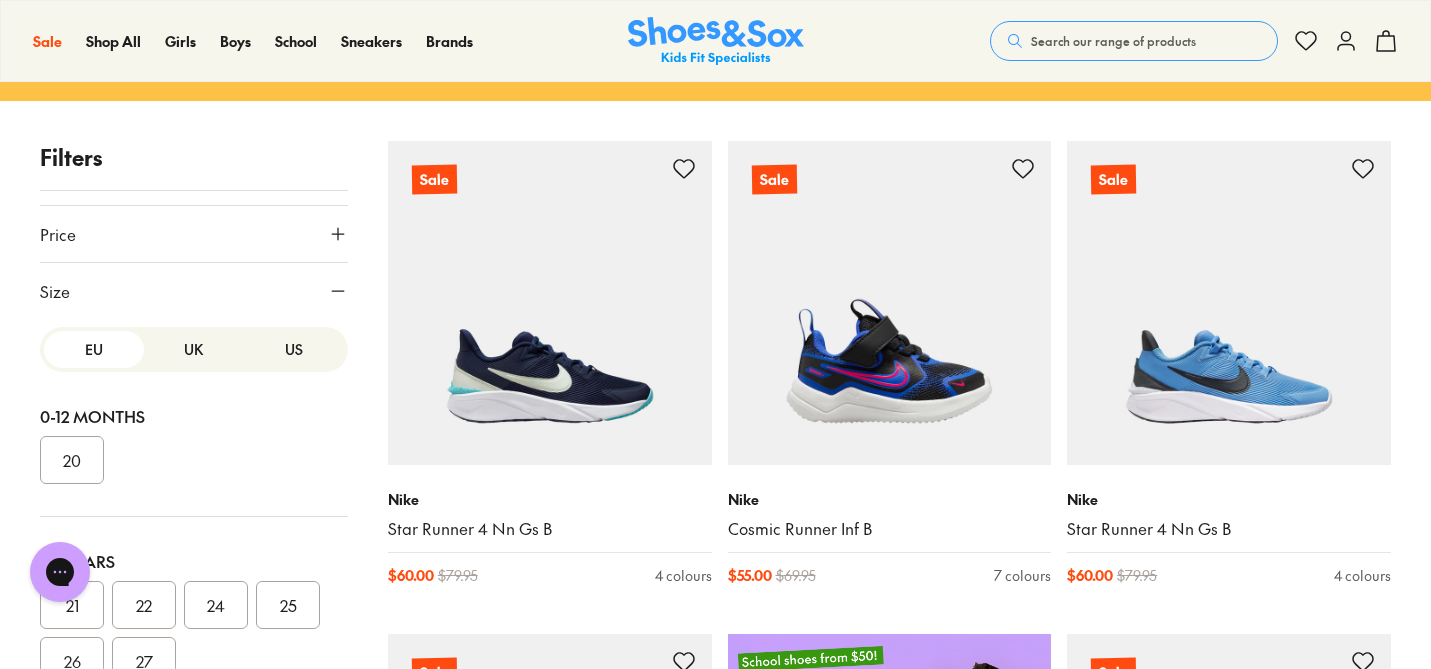 scroll, scrollTop: 275, scrollLeft: 0, axis: vertical 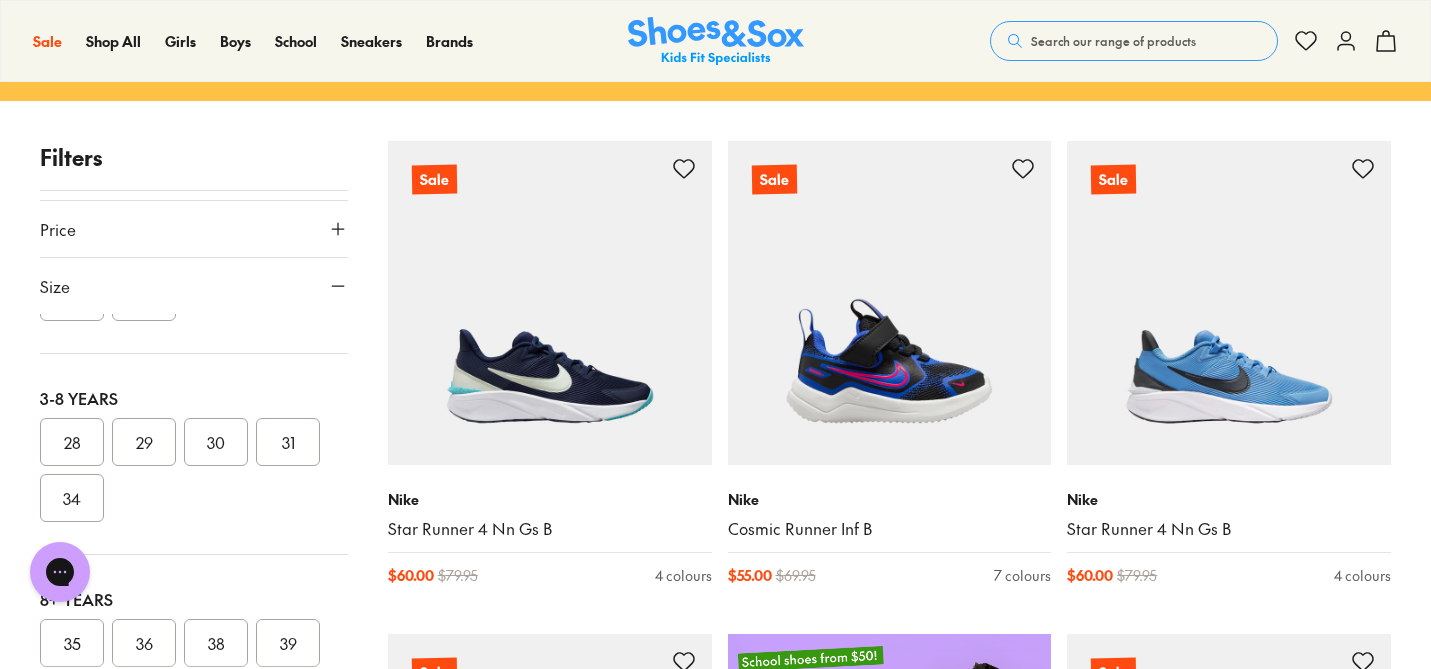 click on "28" at bounding box center (72, 442) 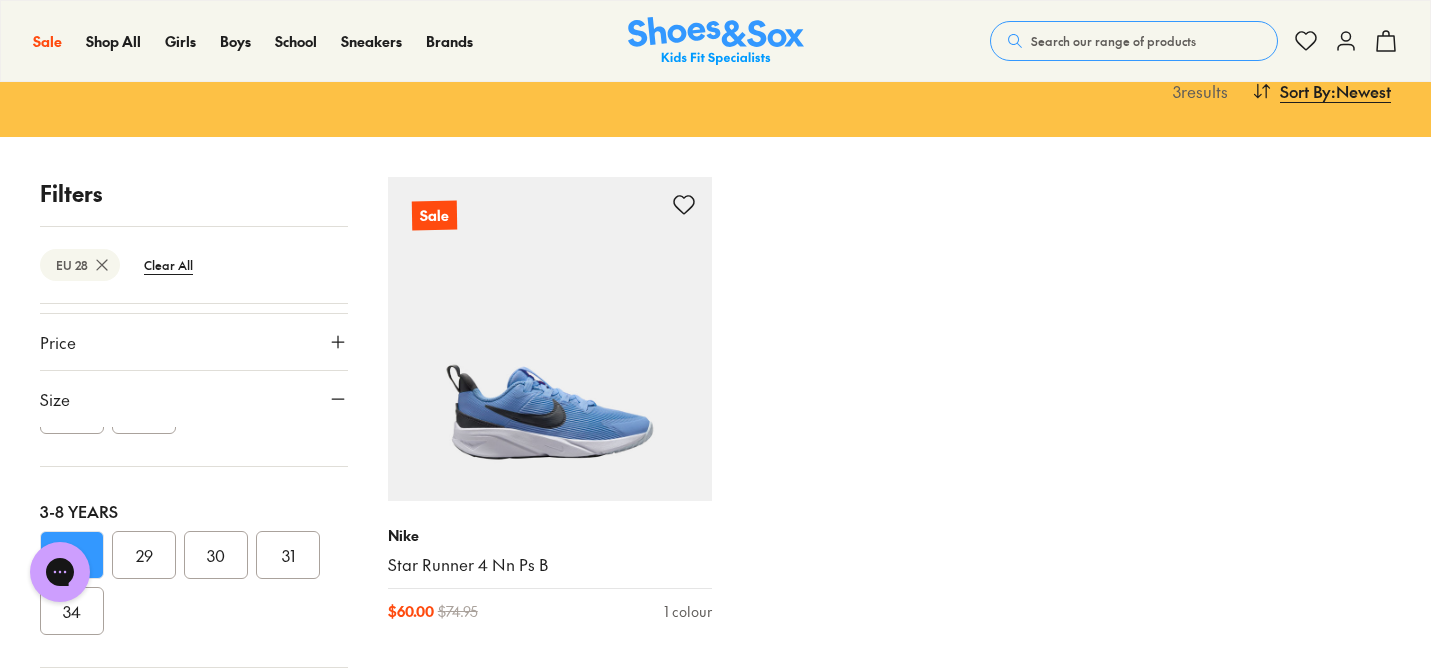 scroll, scrollTop: 0, scrollLeft: 0, axis: both 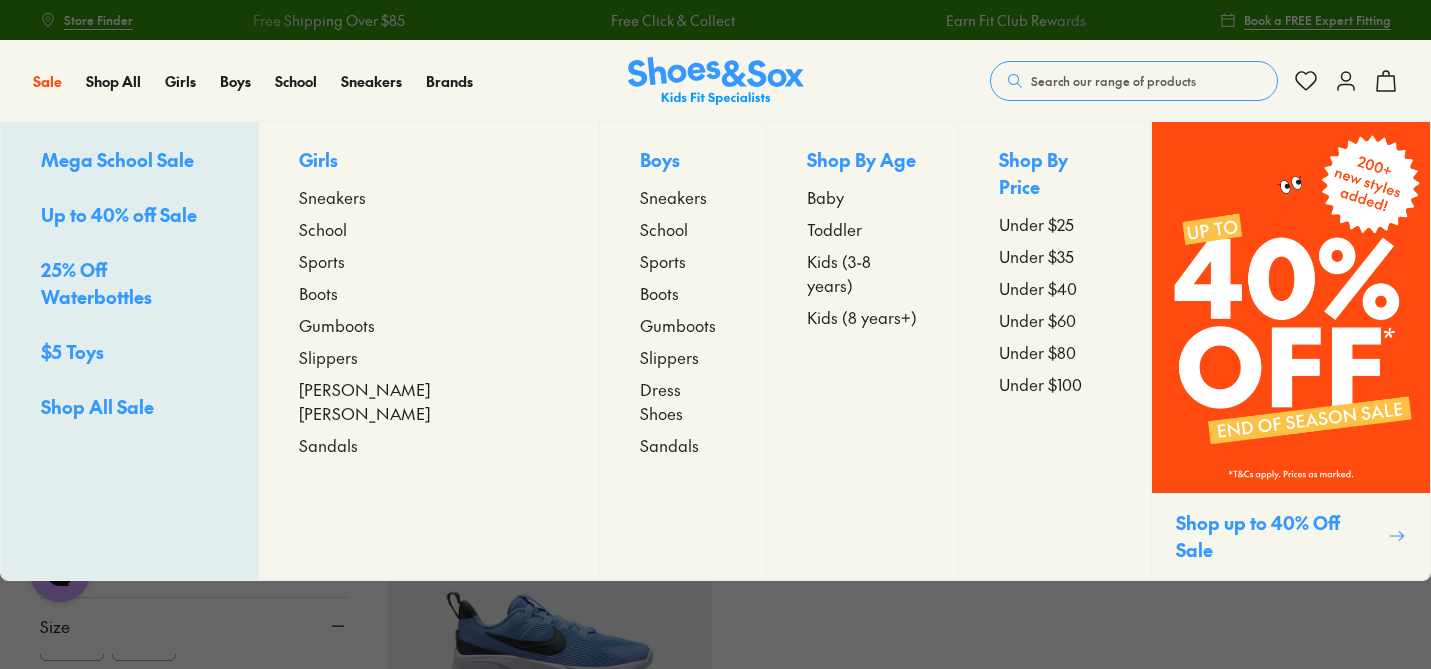 click on "Sports" at bounding box center [663, 261] 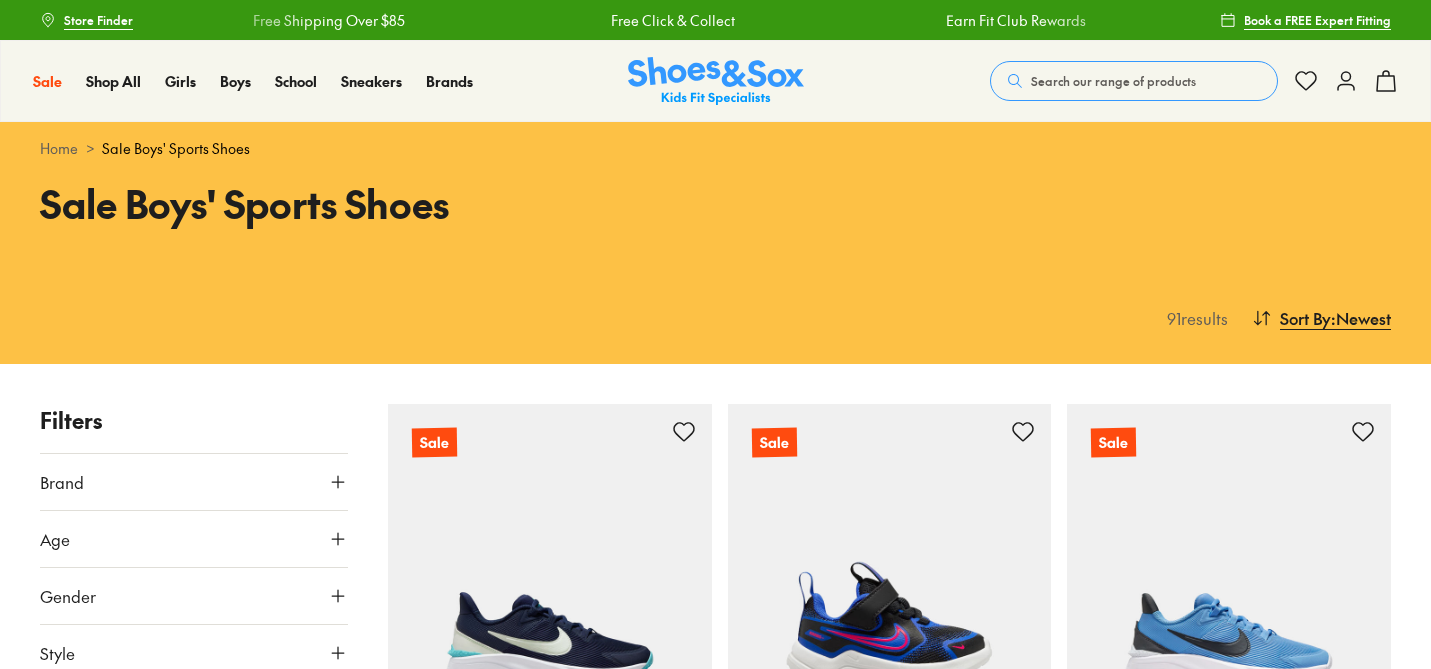 scroll, scrollTop: 522, scrollLeft: 0, axis: vertical 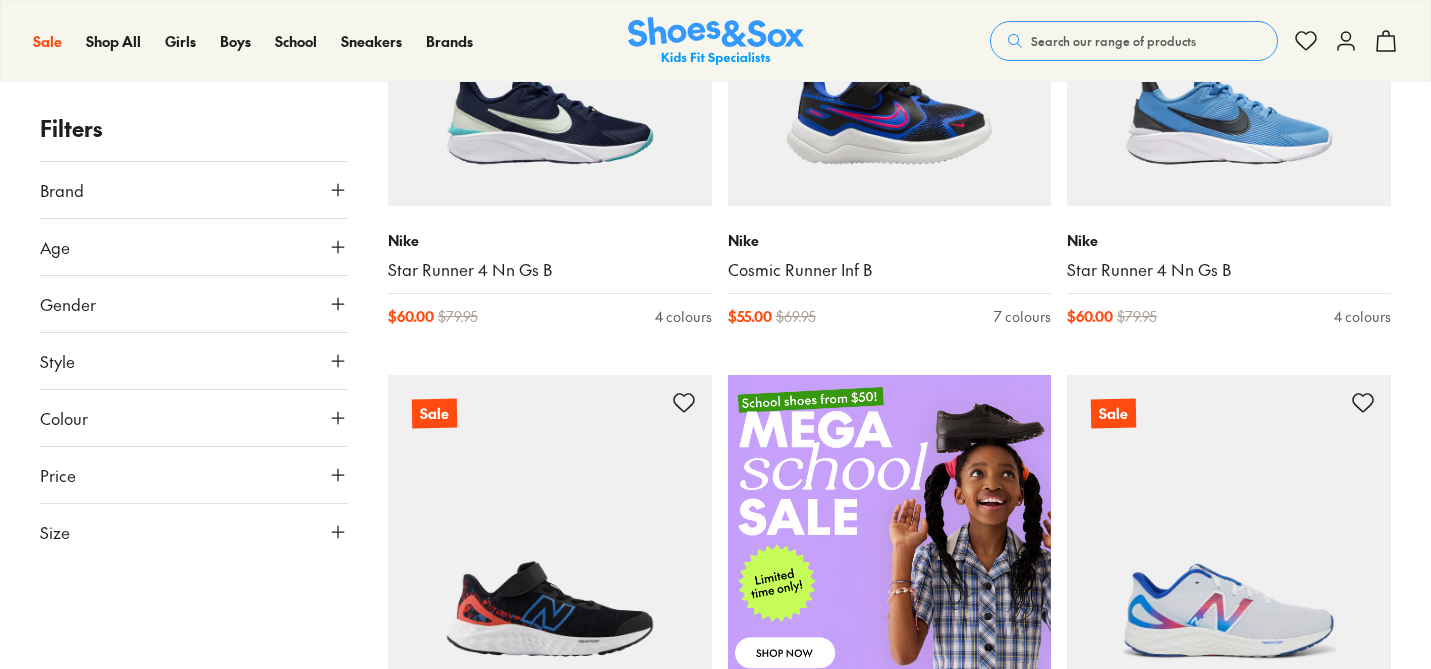 click 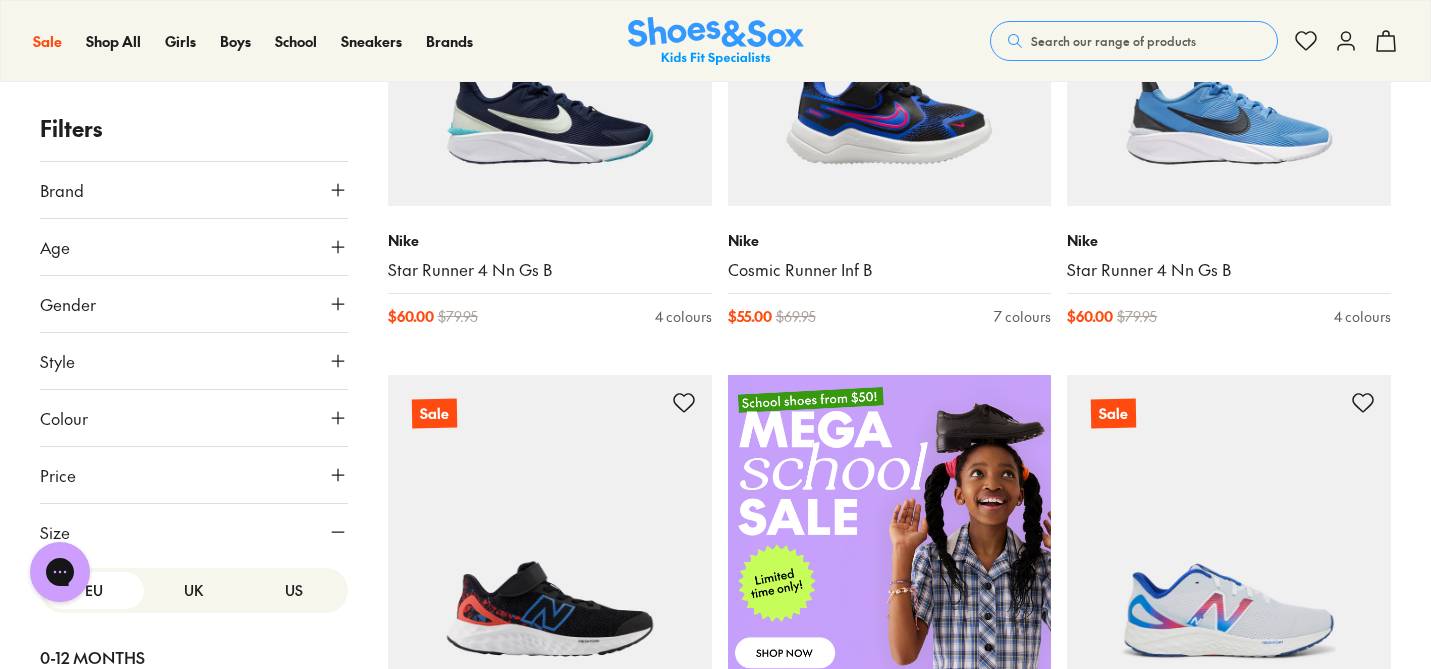 scroll, scrollTop: 275, scrollLeft: 0, axis: vertical 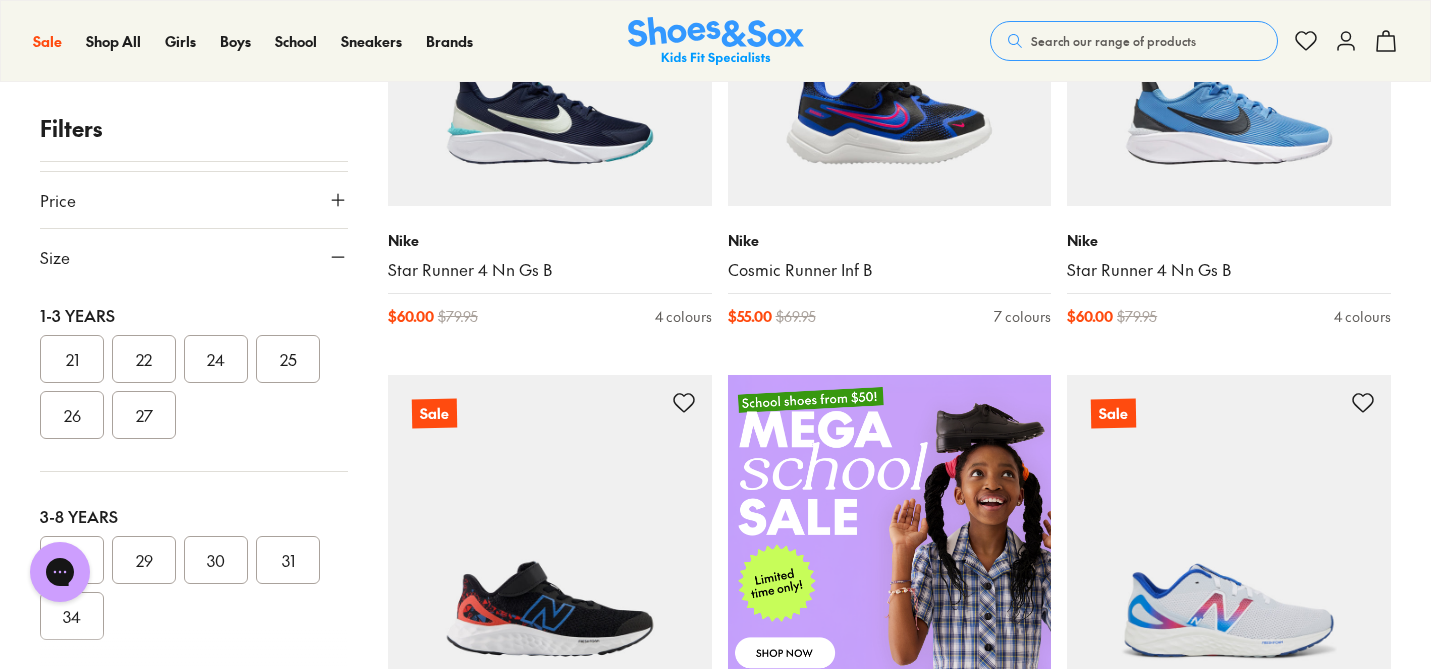 click on "29" at bounding box center (144, 560) 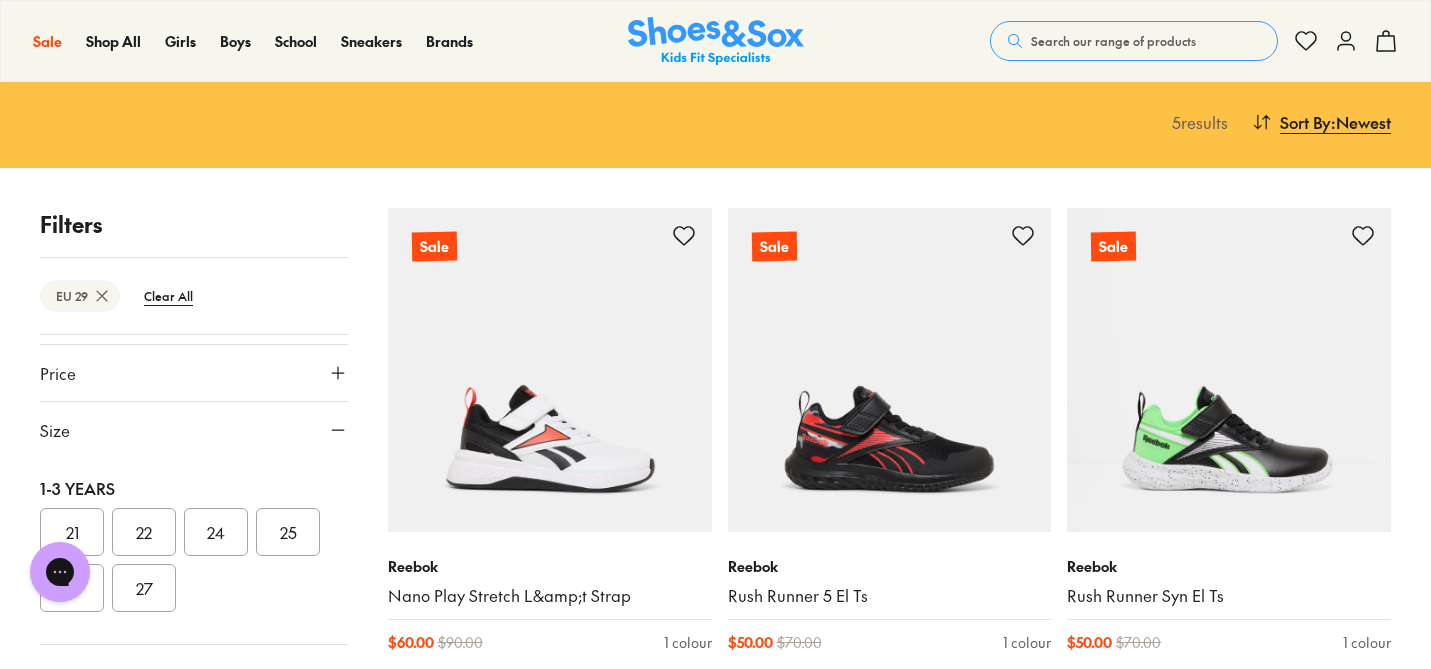scroll, scrollTop: 0, scrollLeft: 0, axis: both 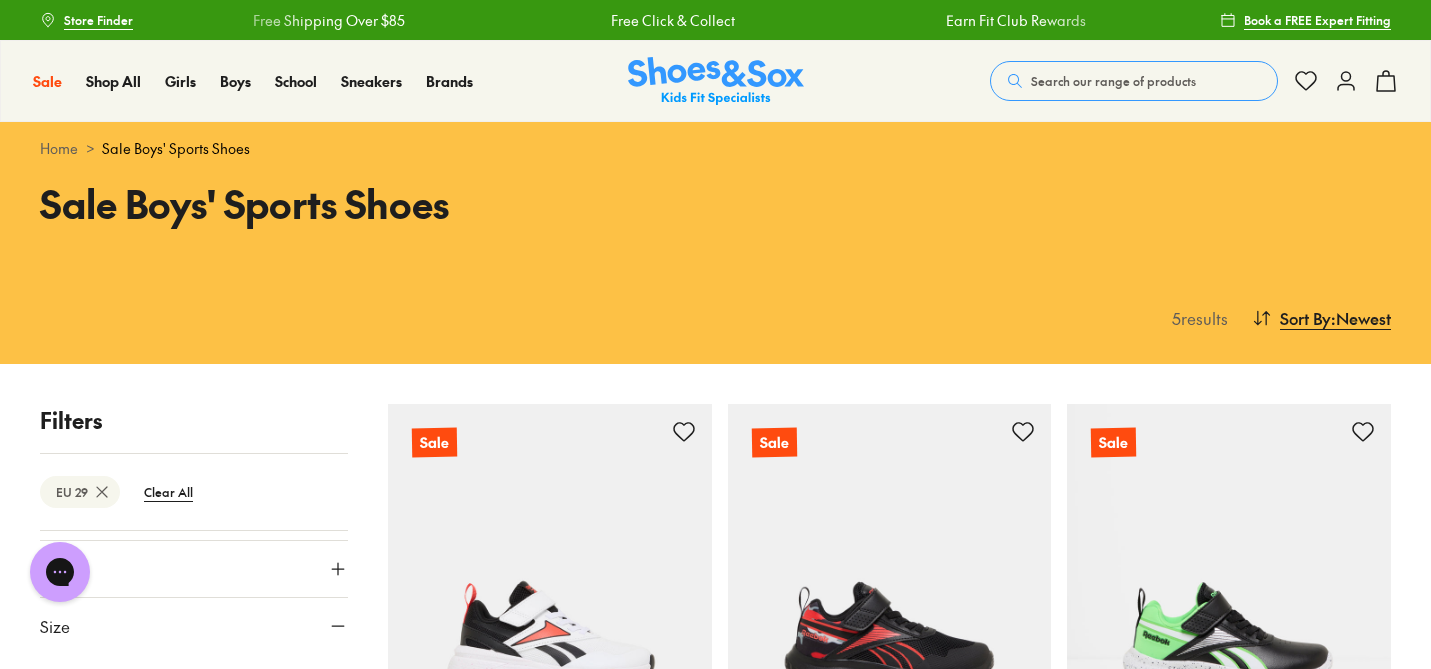 click at bounding box center (716, 81) 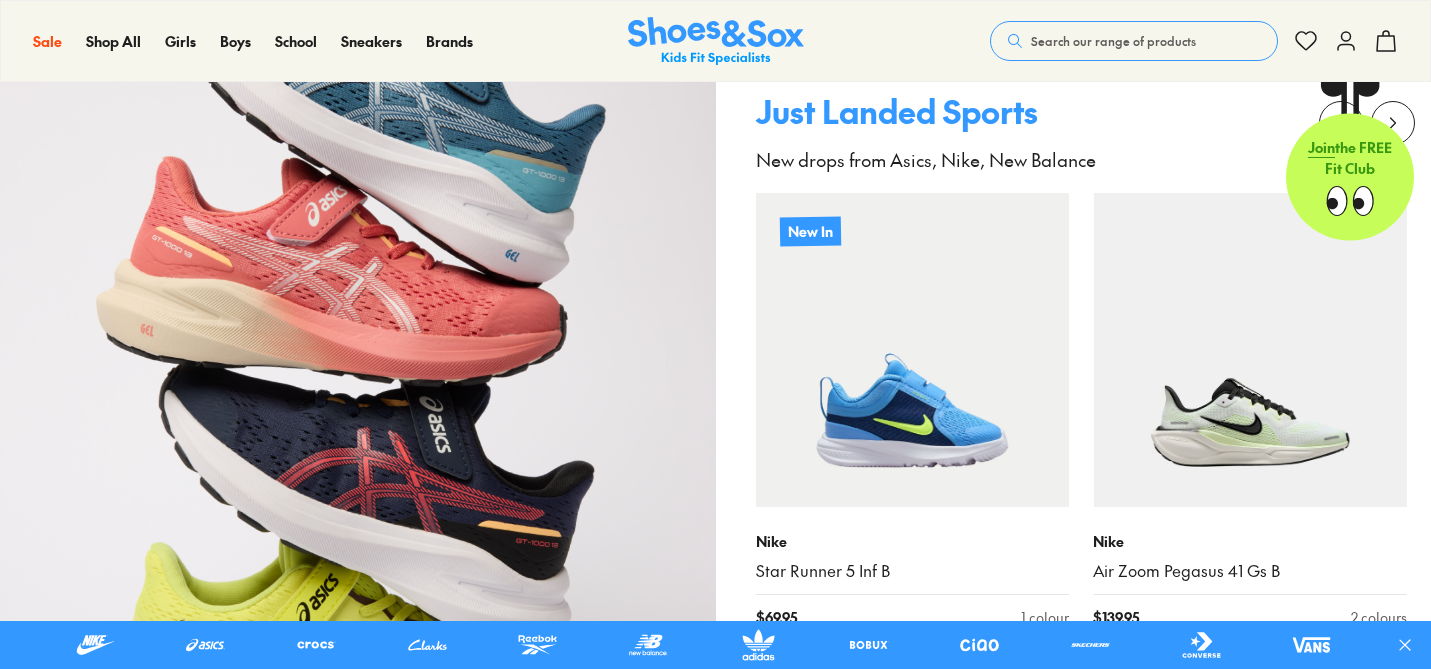 scroll, scrollTop: 1872, scrollLeft: 0, axis: vertical 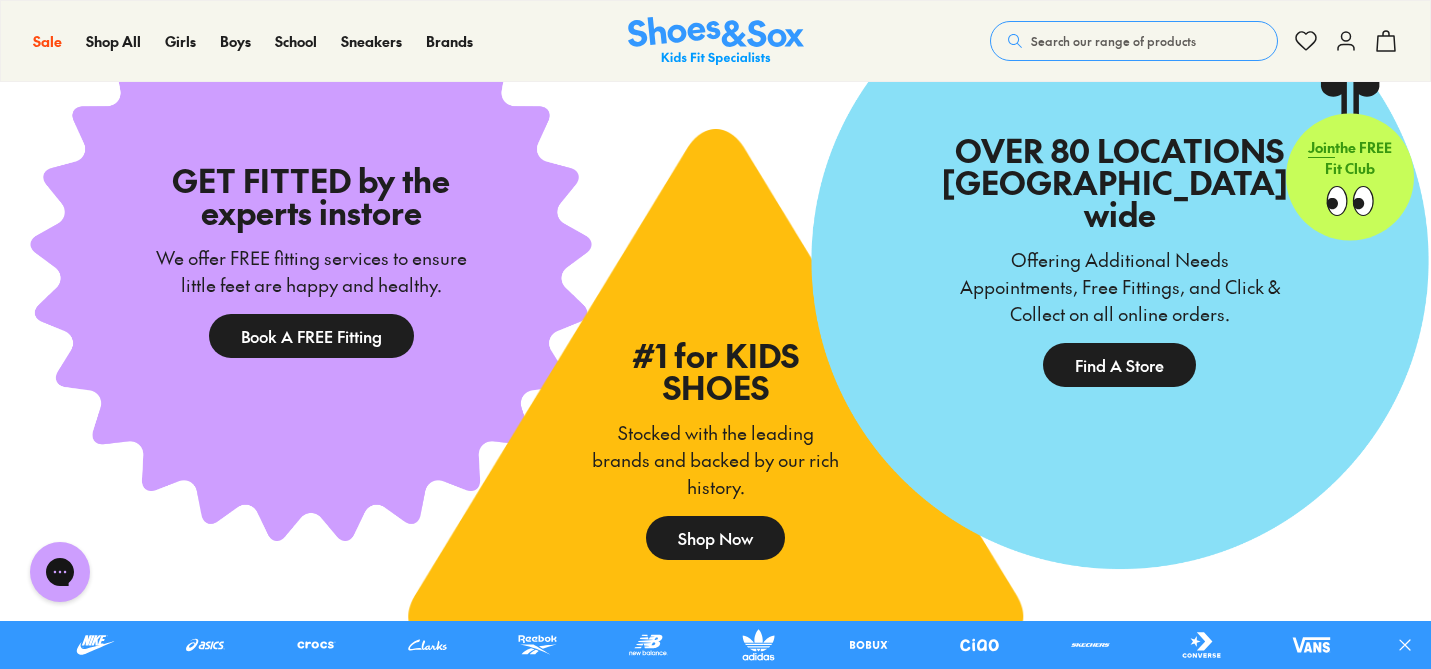 click on "Find A Store" at bounding box center (1119, 365) 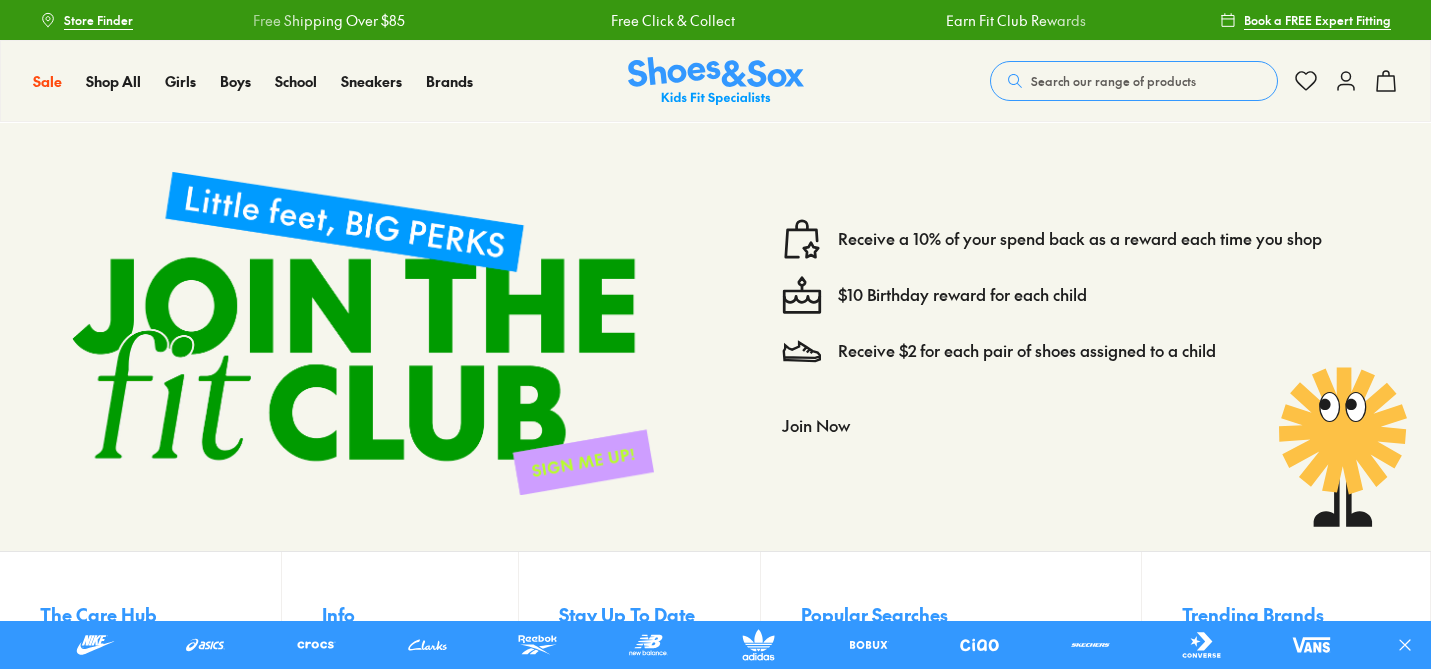 scroll, scrollTop: 0, scrollLeft: 0, axis: both 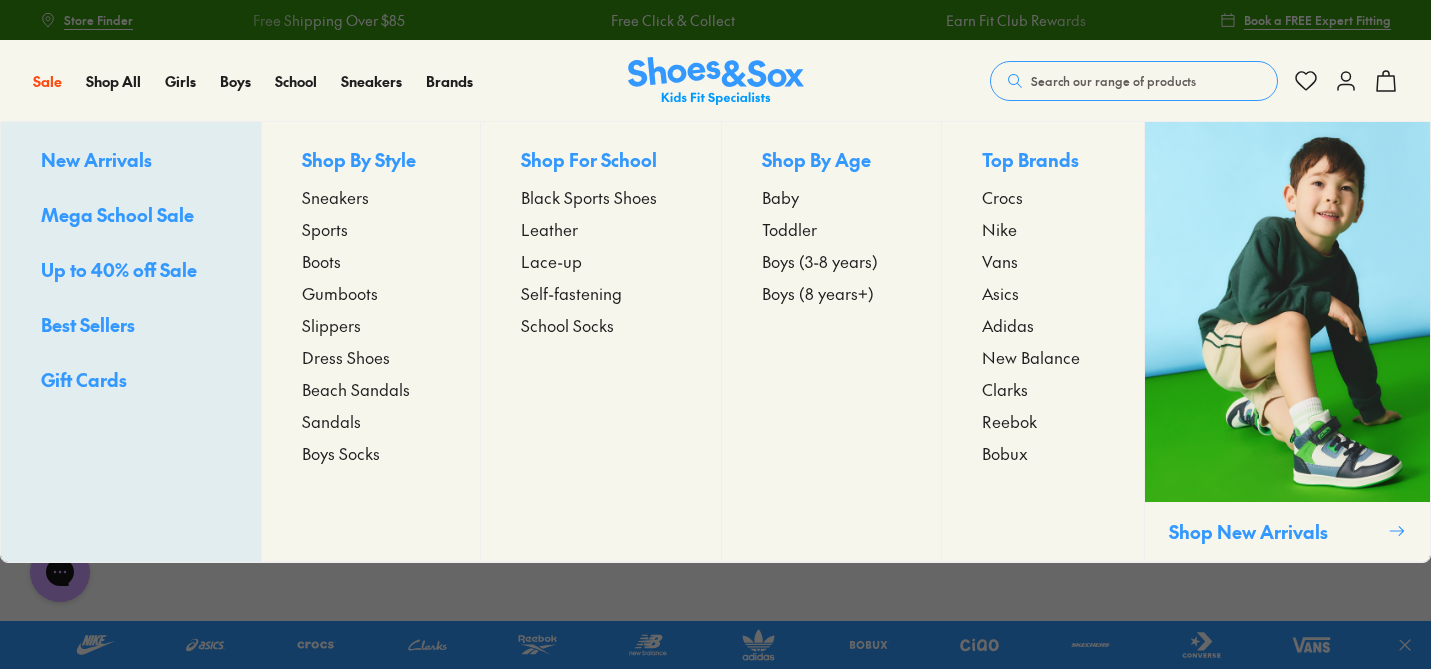 click on "Sneakers" at bounding box center [335, 197] 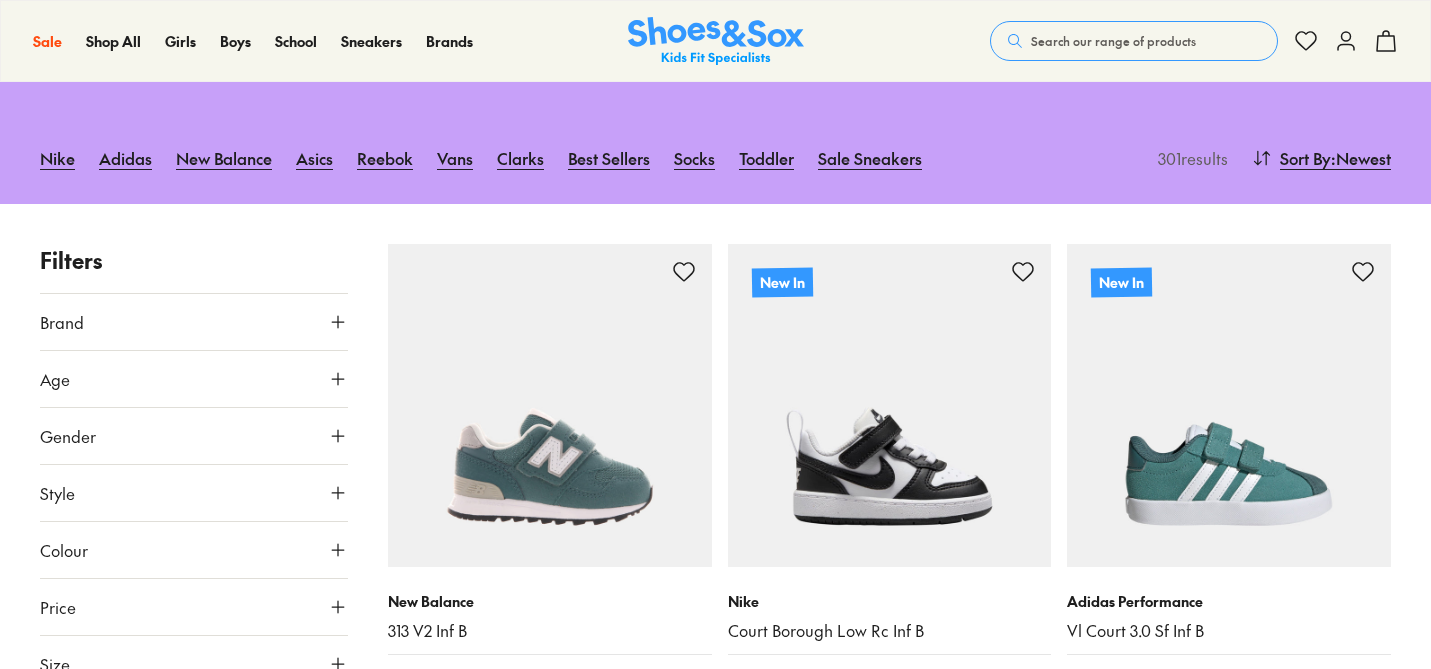 scroll, scrollTop: 316, scrollLeft: 0, axis: vertical 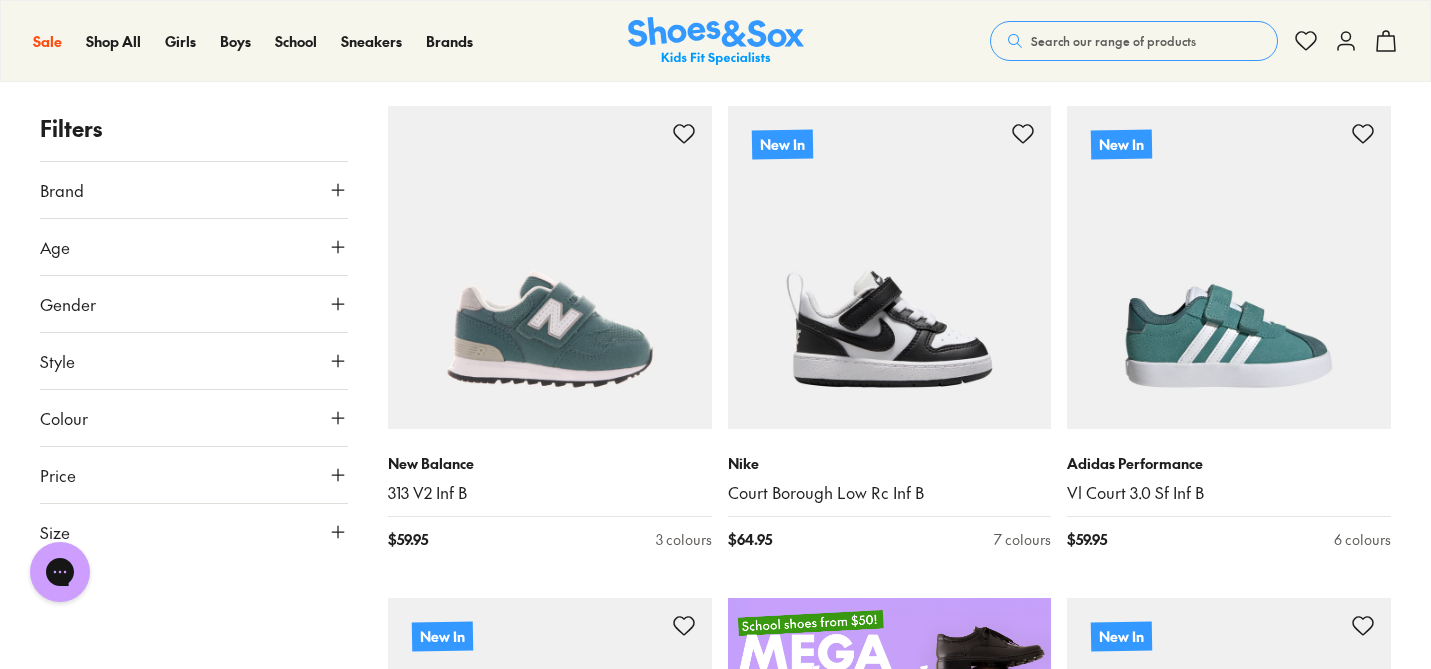 click on "Size" at bounding box center [194, 532] 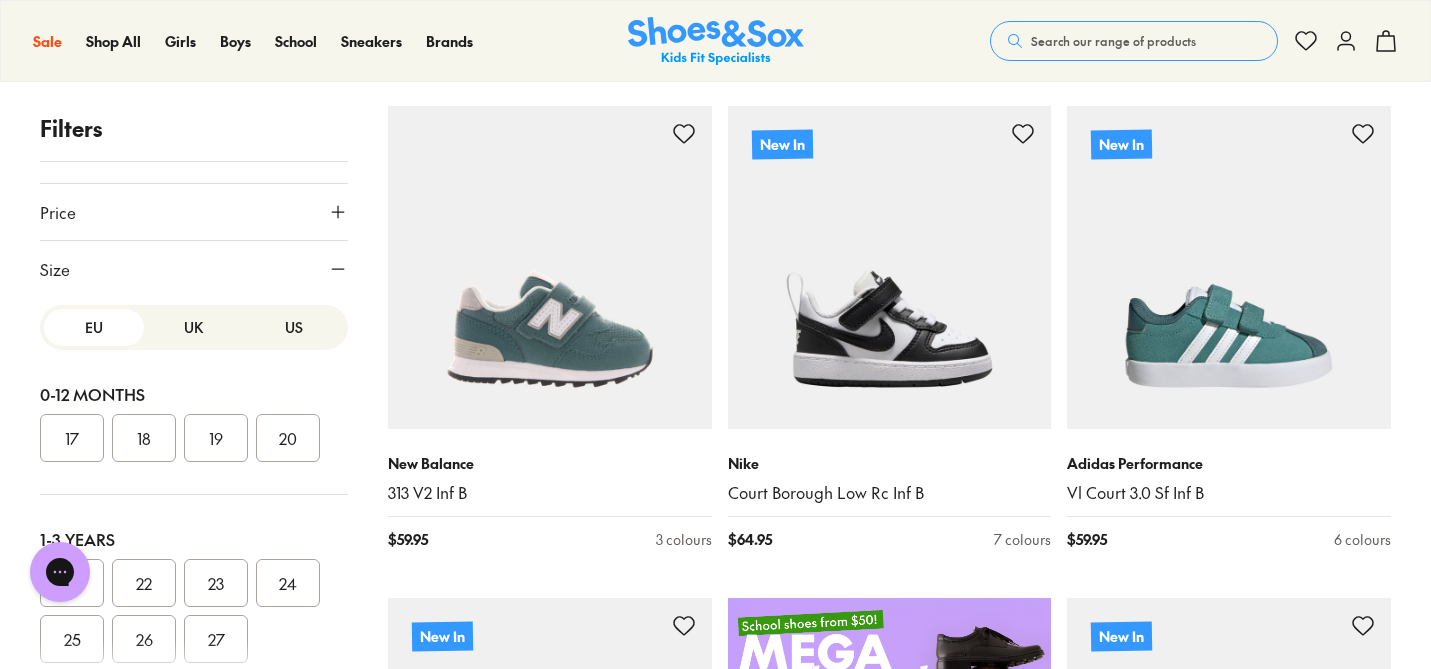 scroll, scrollTop: 275, scrollLeft: 0, axis: vertical 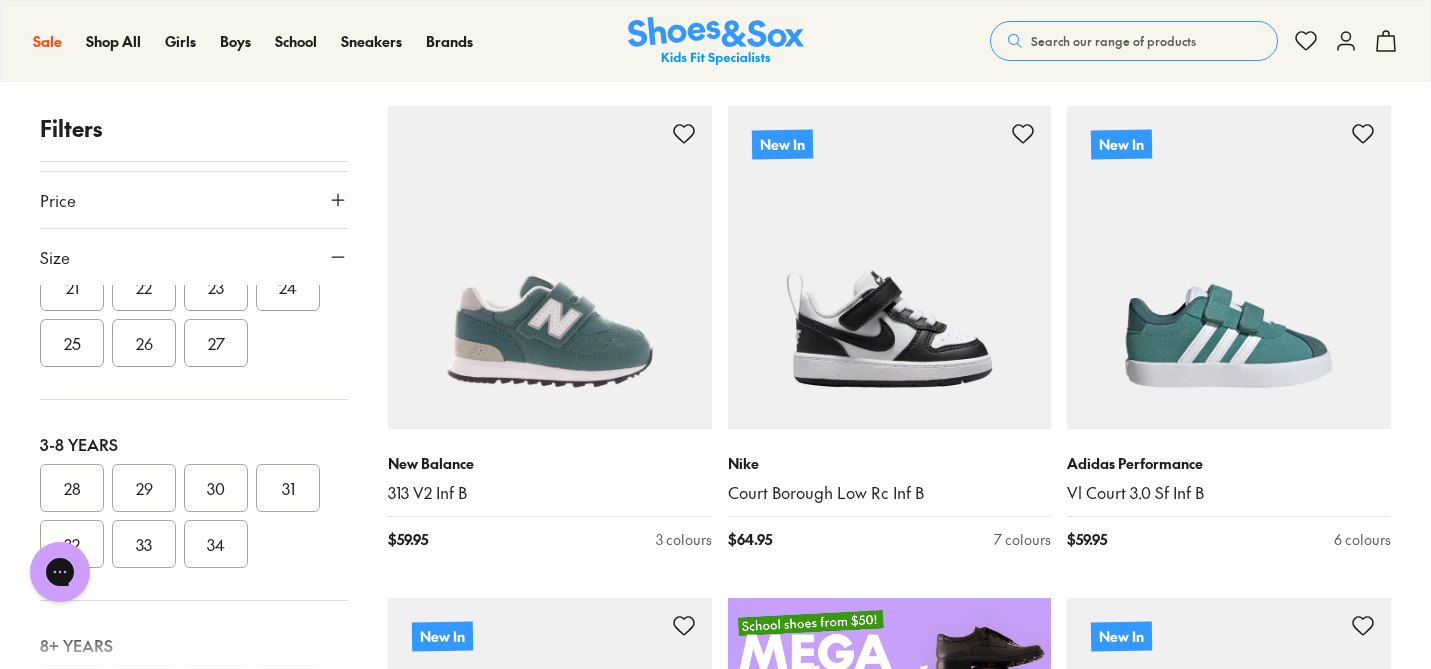 click on "29" at bounding box center [144, 488] 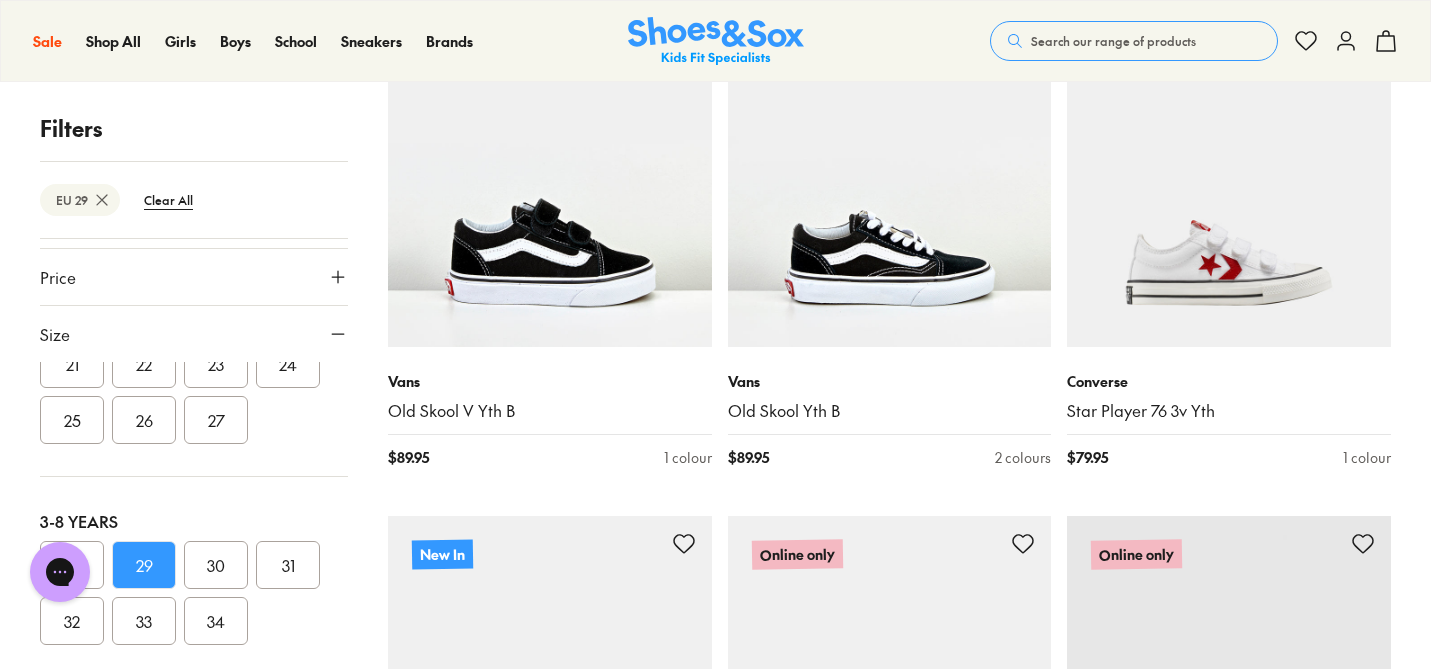 scroll, scrollTop: 3879, scrollLeft: 0, axis: vertical 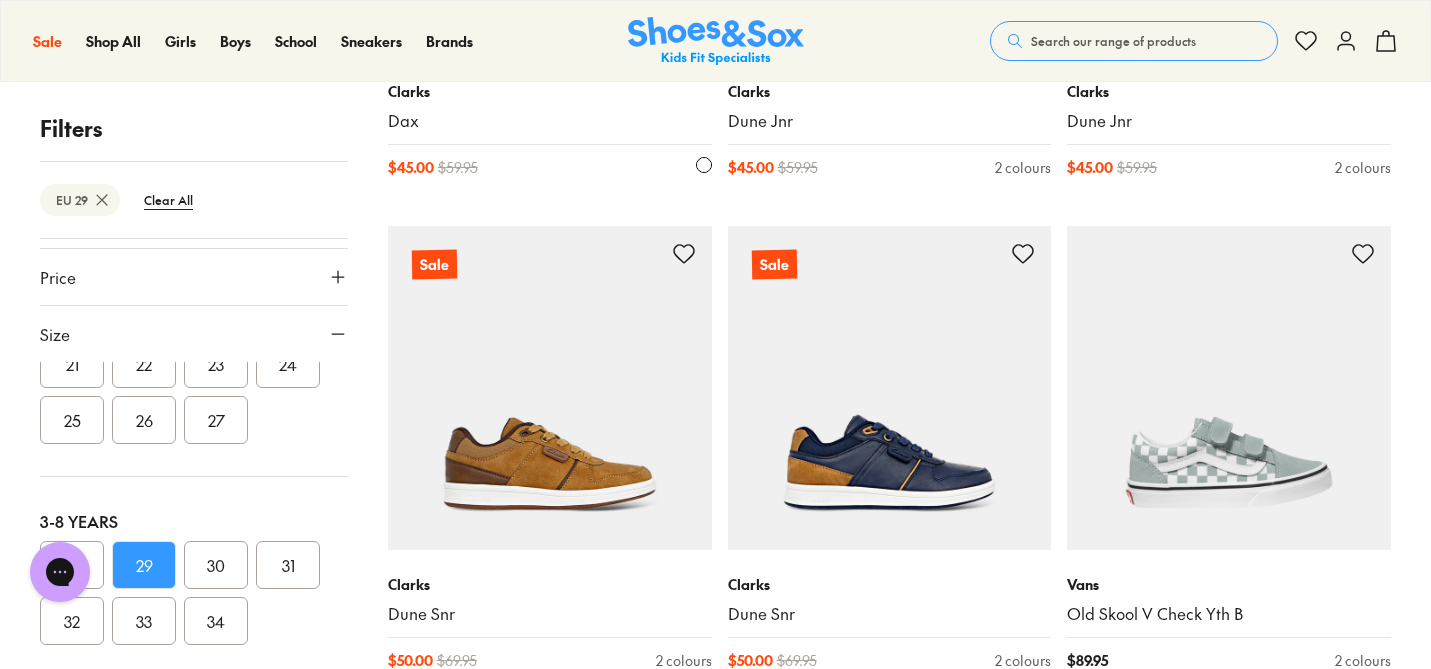 click on "Clarks Dax $ 45.00 $ 59.95 1 colour" at bounding box center (550, 129) 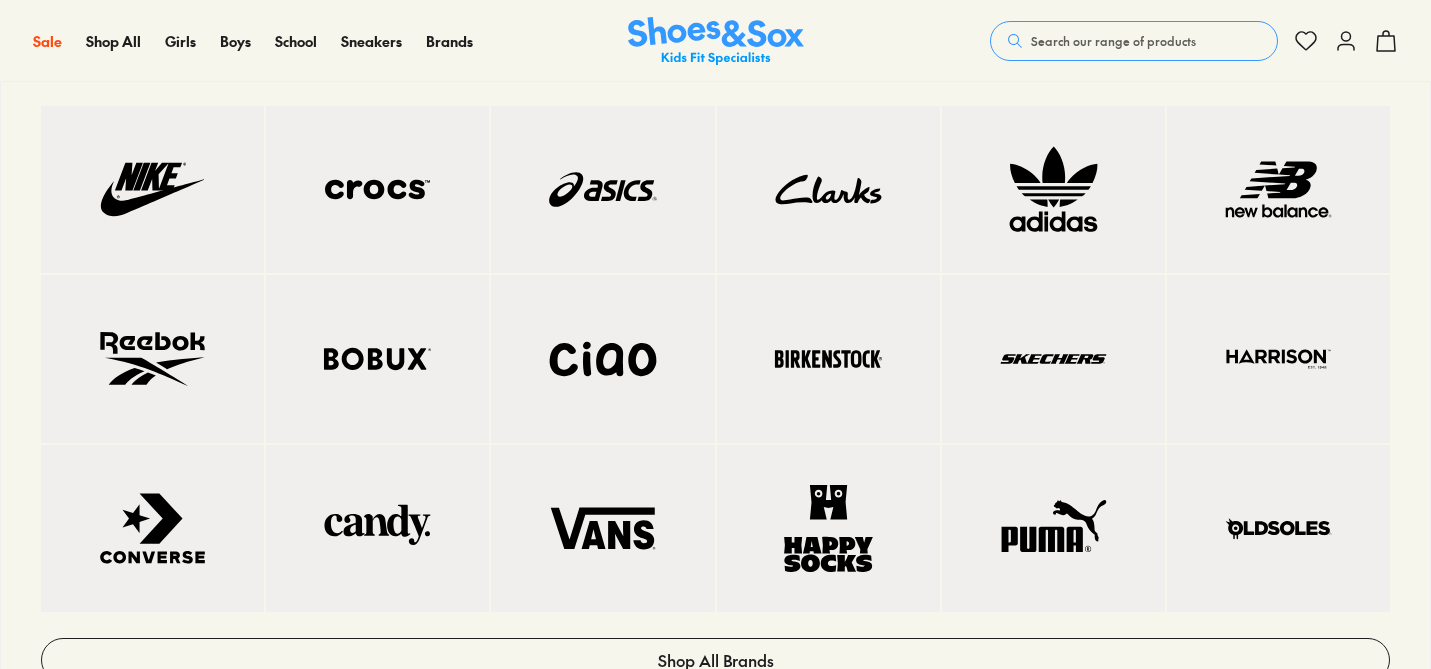 click at bounding box center [377, 189] 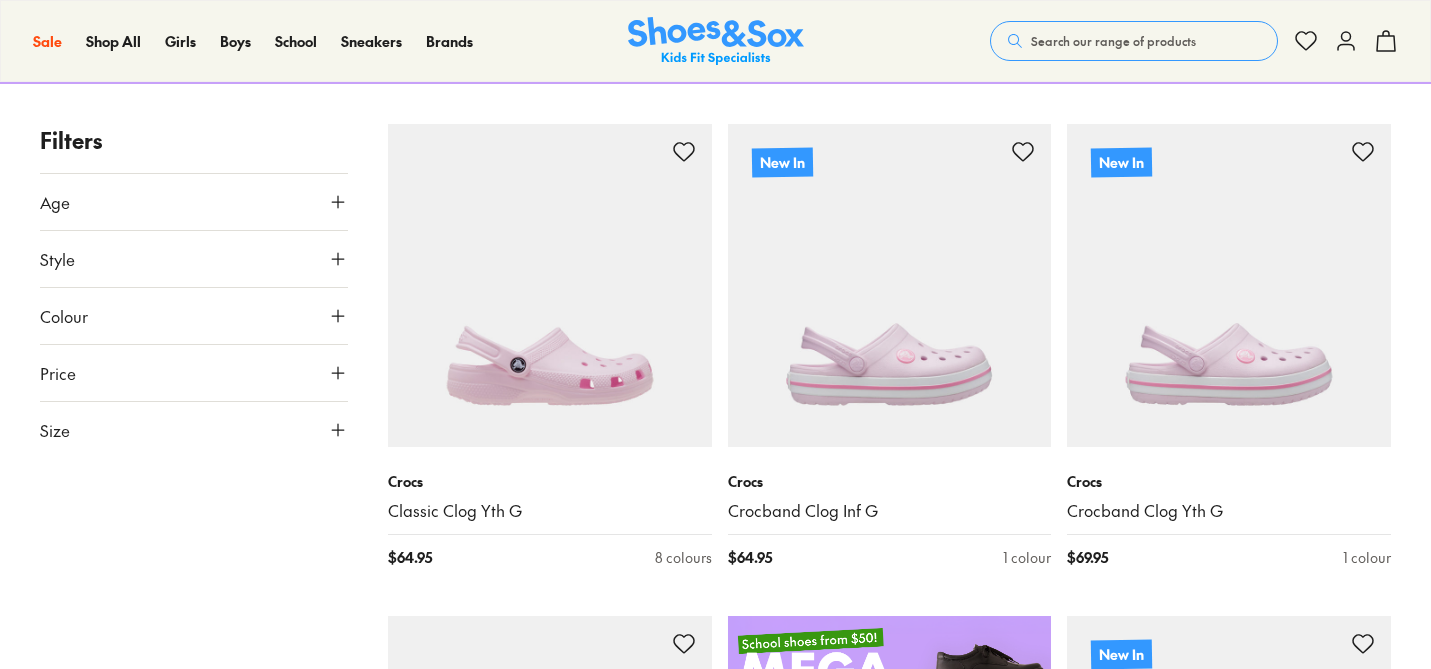 scroll, scrollTop: 319, scrollLeft: 0, axis: vertical 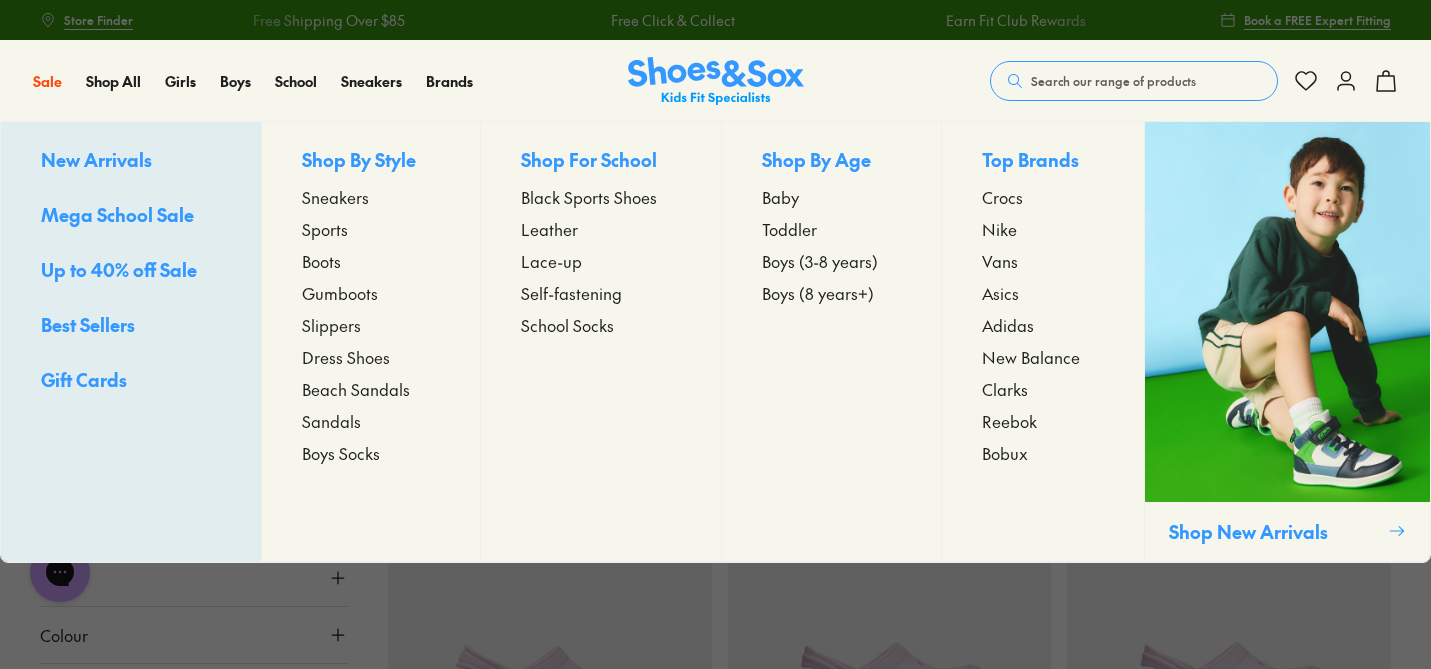 click on "Sandals" at bounding box center [331, 421] 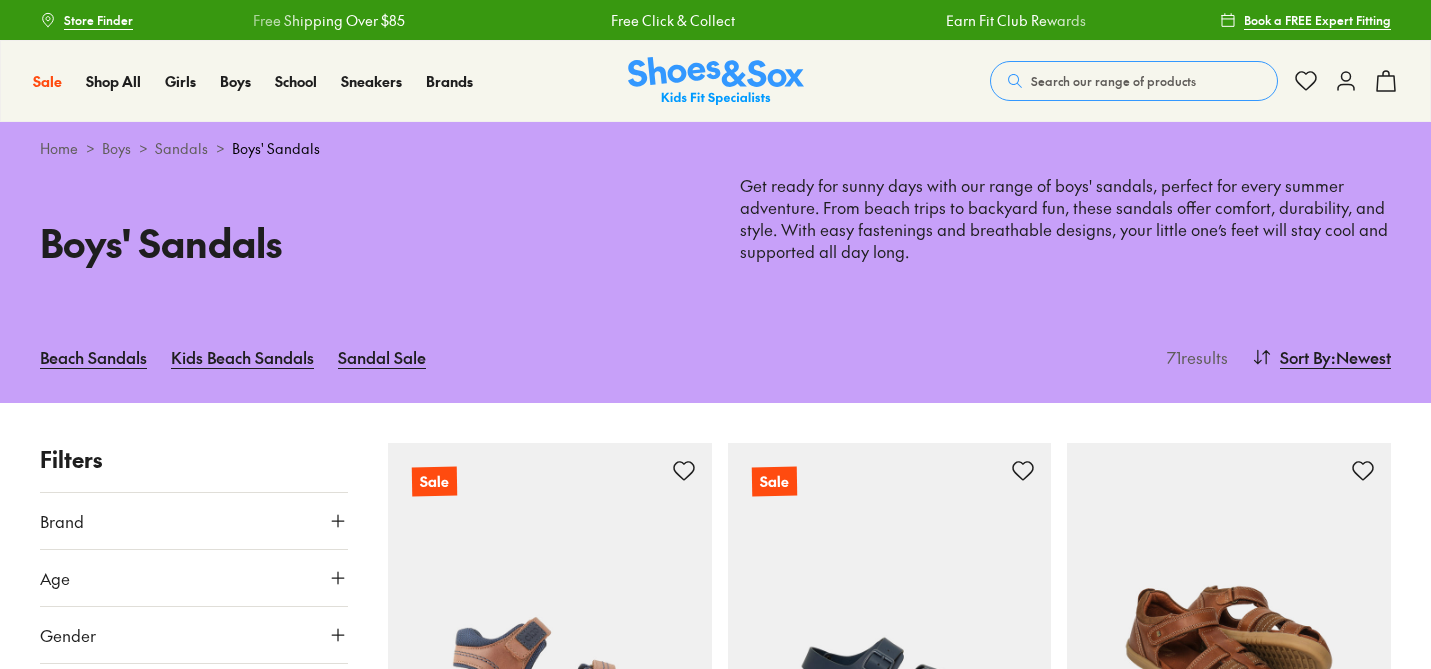 scroll, scrollTop: 353, scrollLeft: 0, axis: vertical 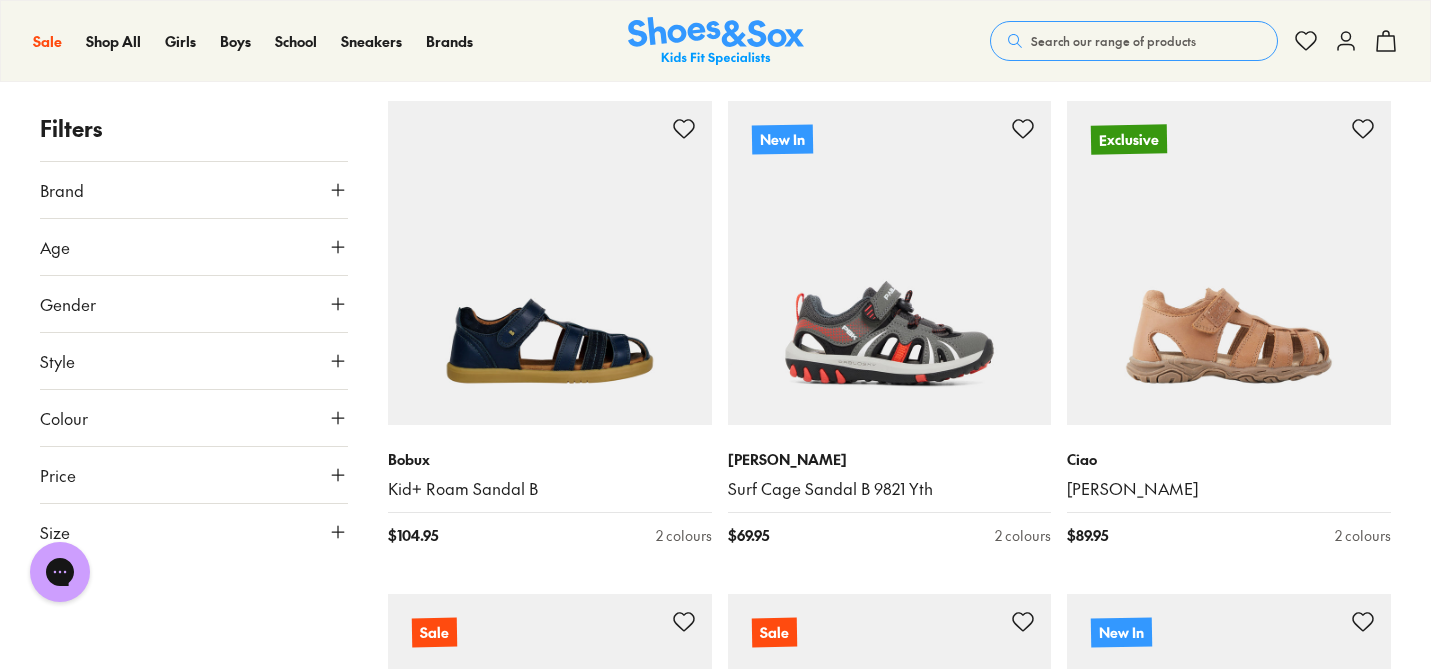 type on "***" 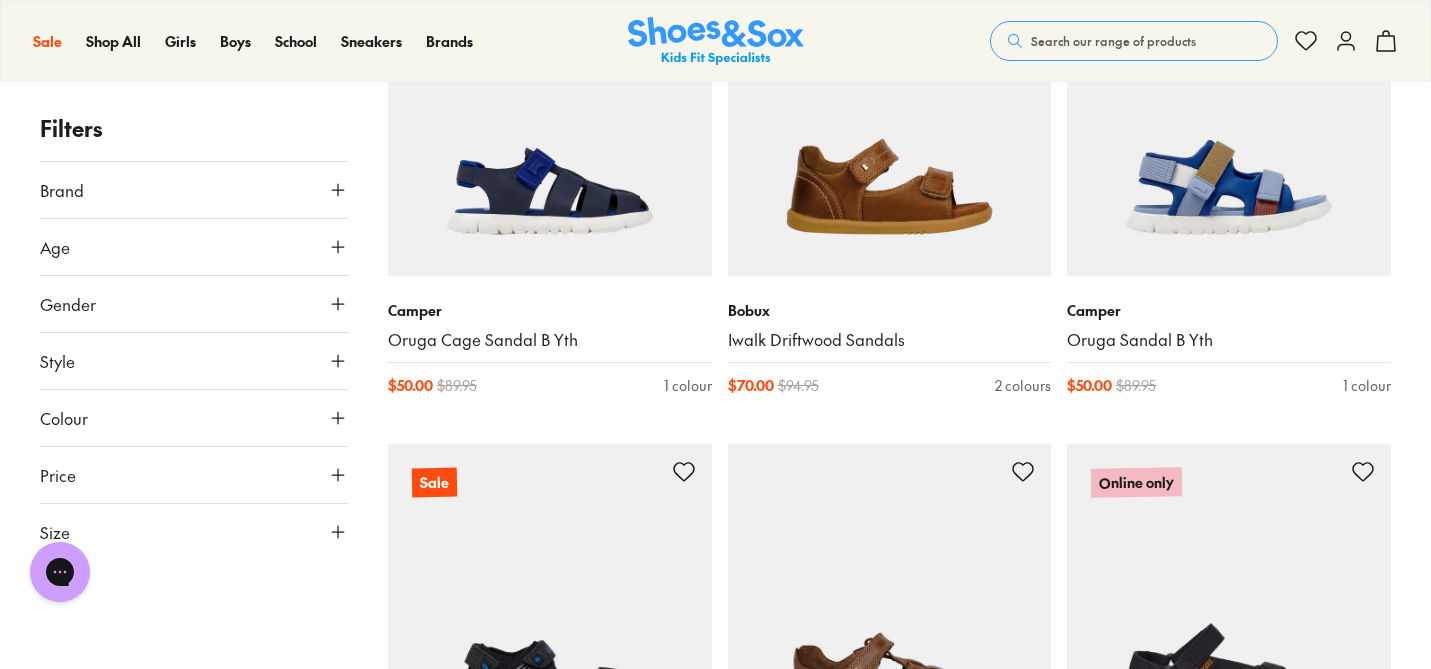 scroll, scrollTop: 6641, scrollLeft: 0, axis: vertical 